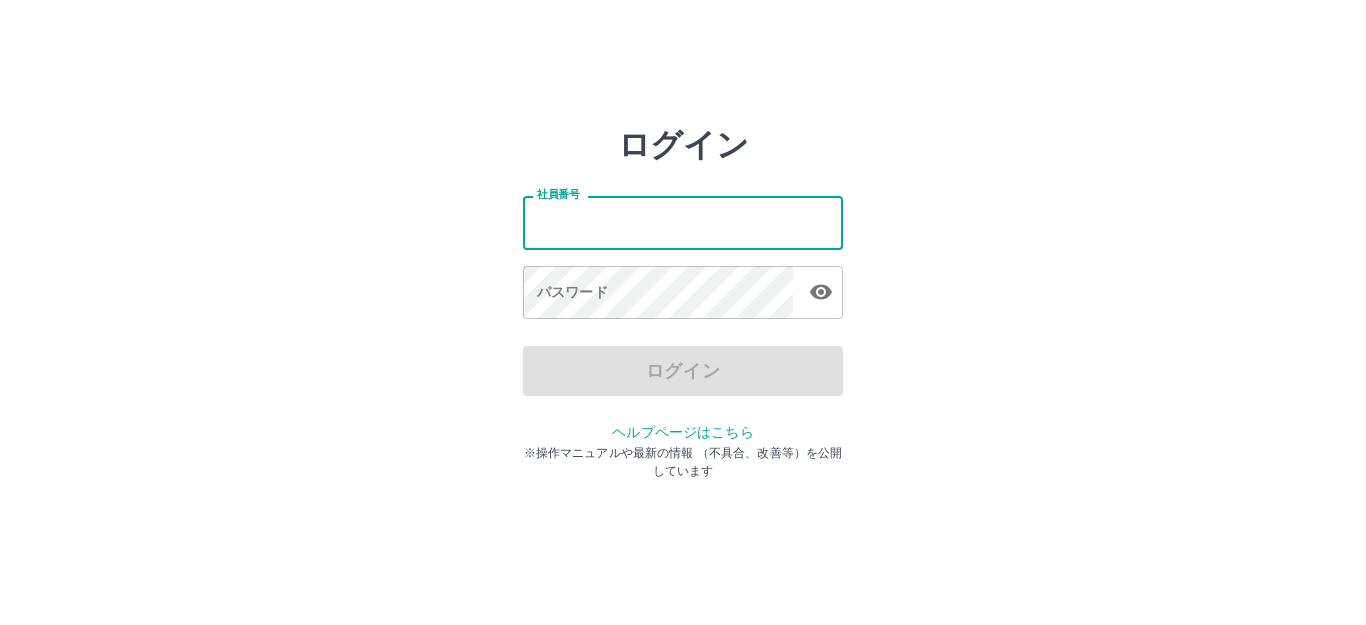 scroll, scrollTop: 0, scrollLeft: 0, axis: both 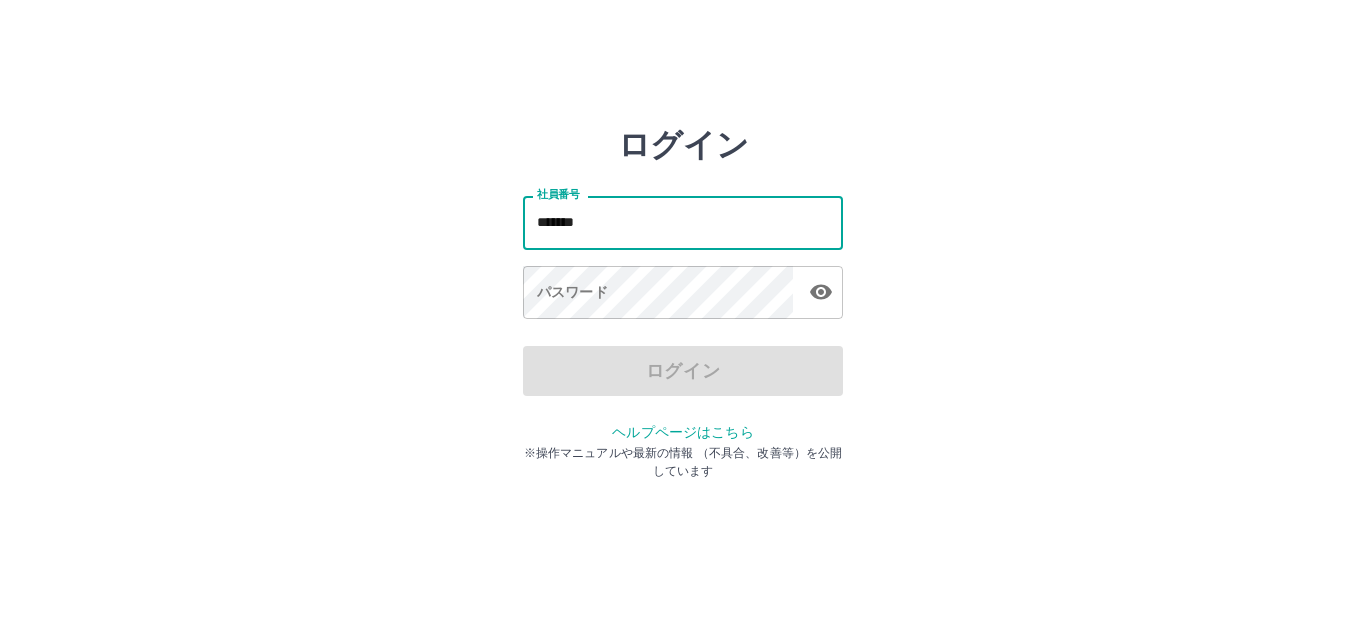 type on "*******" 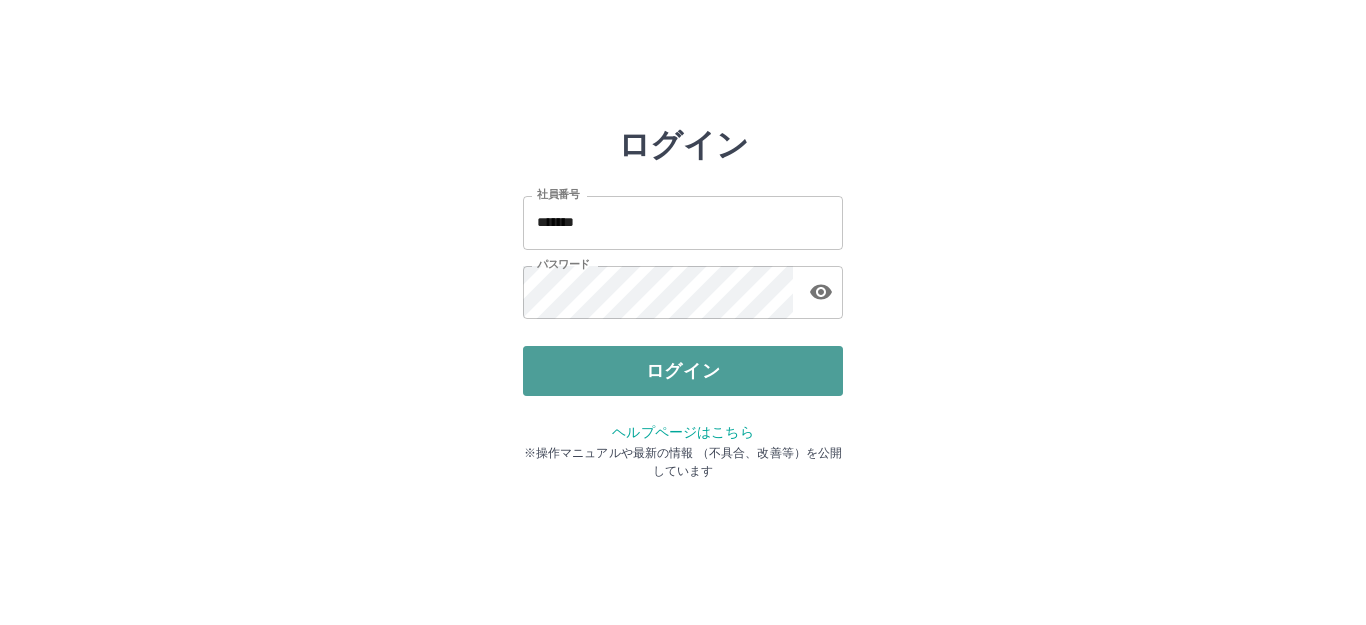 click on "ログイン" at bounding box center [683, 371] 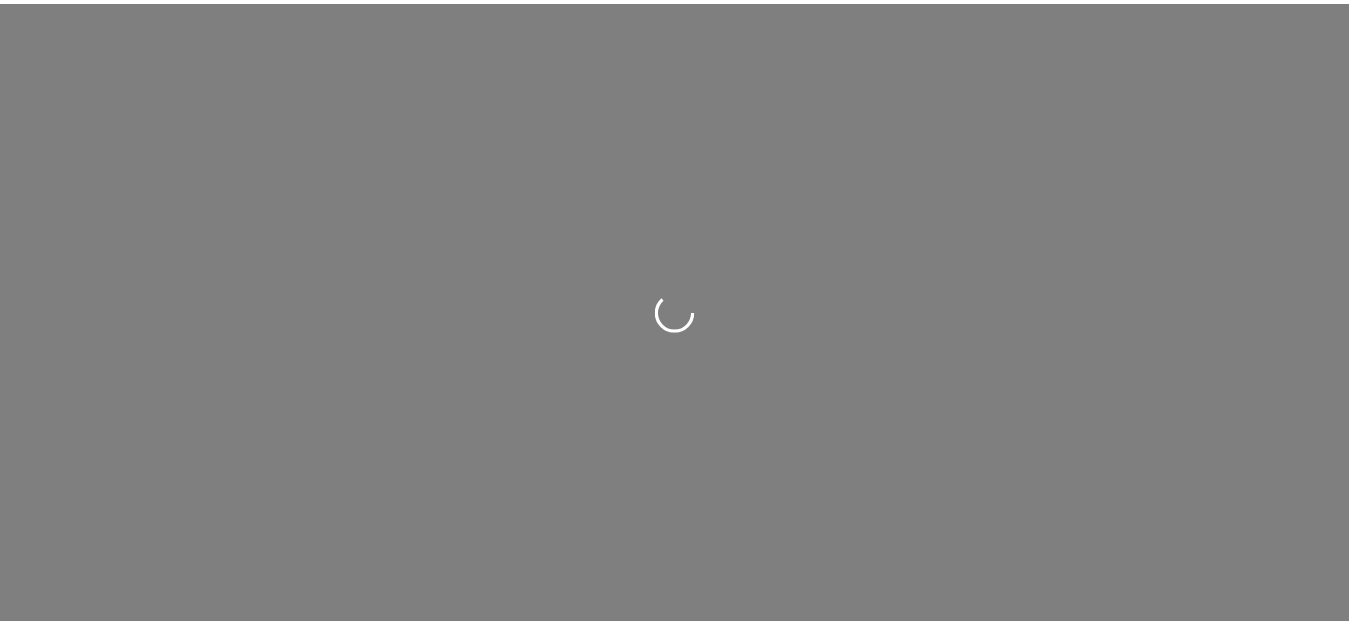 scroll, scrollTop: 0, scrollLeft: 0, axis: both 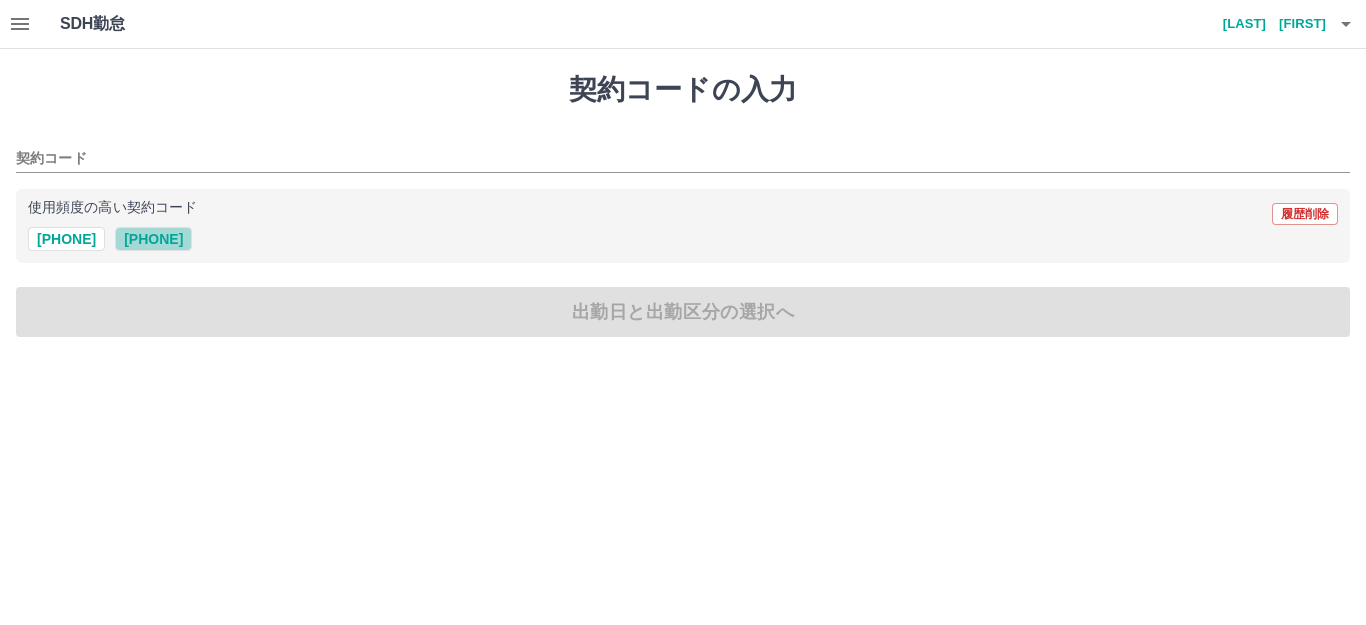 click on "42278001" at bounding box center [153, 239] 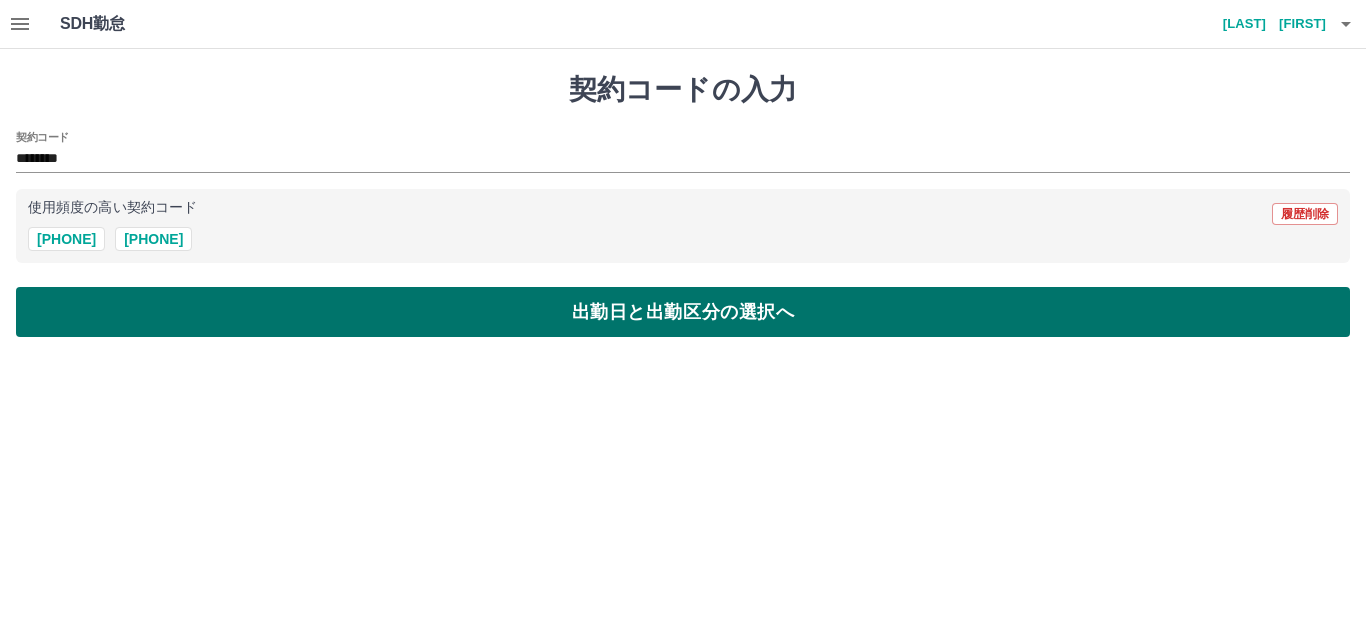 click on "出勤日と出勤区分の選択へ" at bounding box center [683, 312] 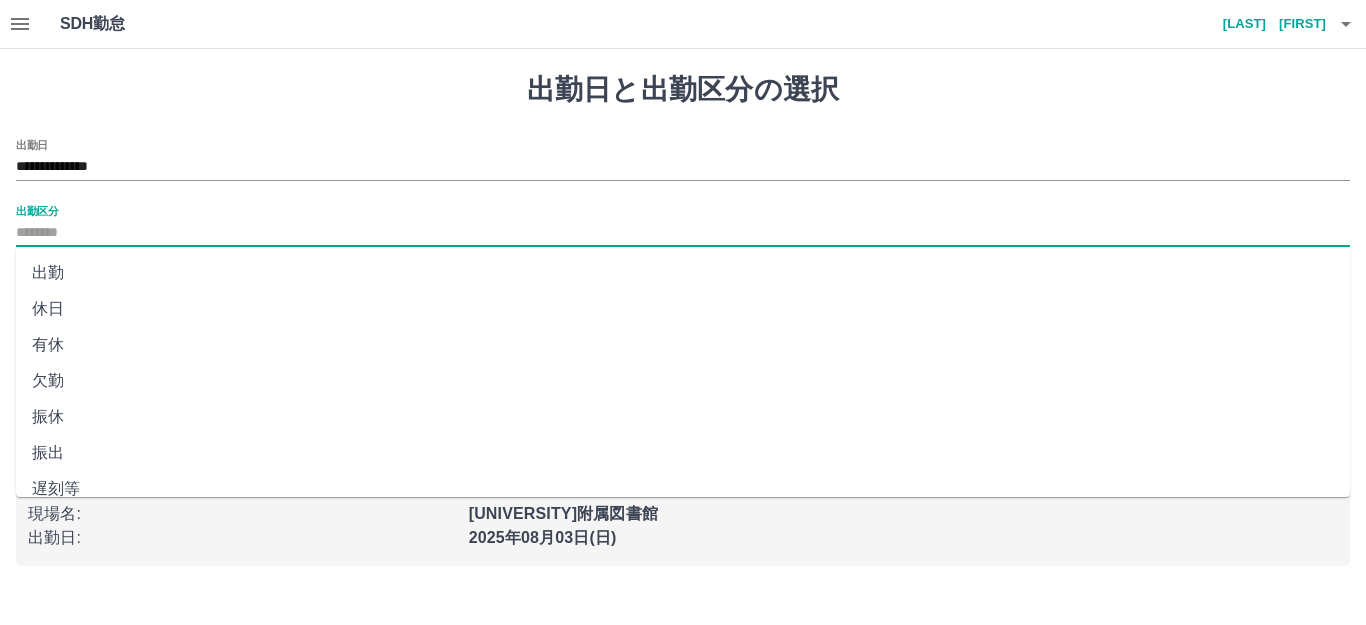 click on "出勤区分" at bounding box center (683, 233) 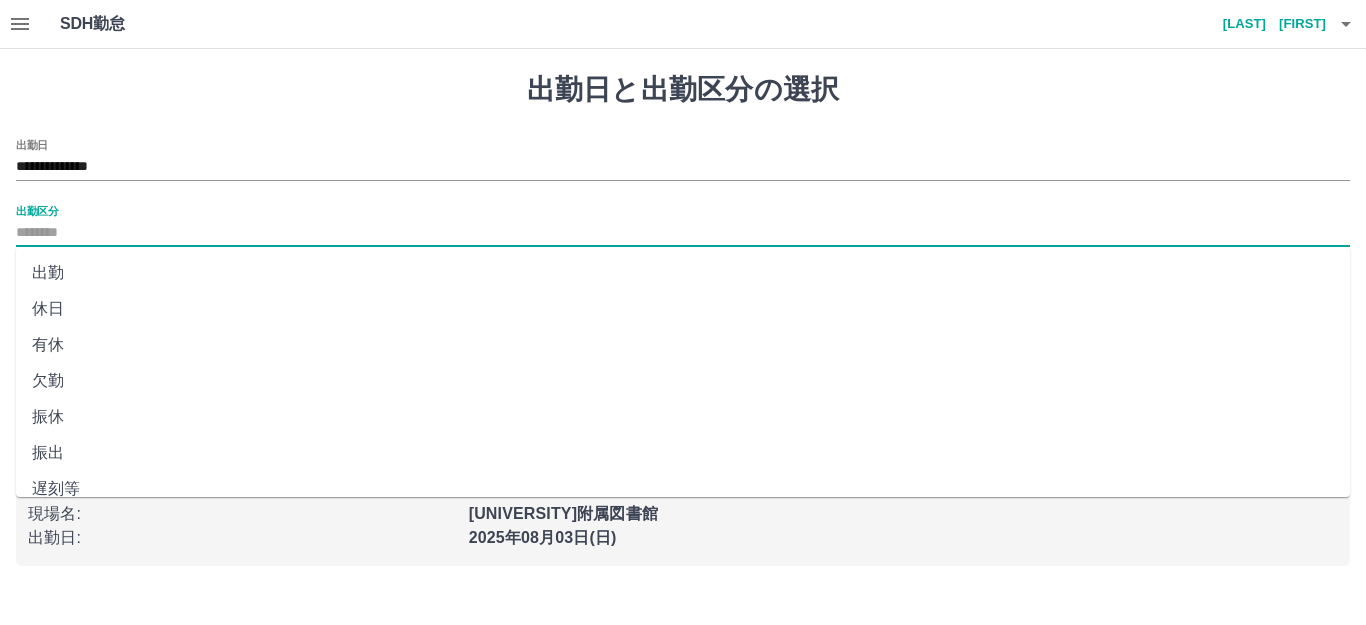click on "出勤" at bounding box center [683, 273] 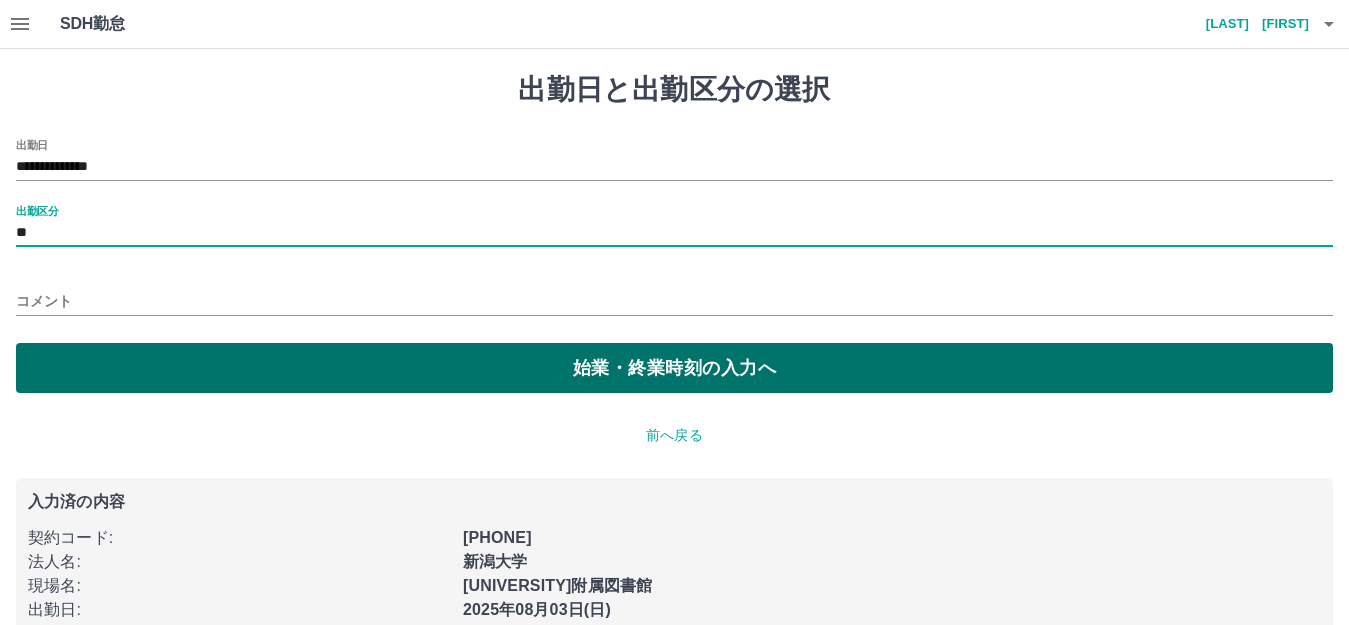 click on "始業・終業時刻の入力へ" at bounding box center [674, 368] 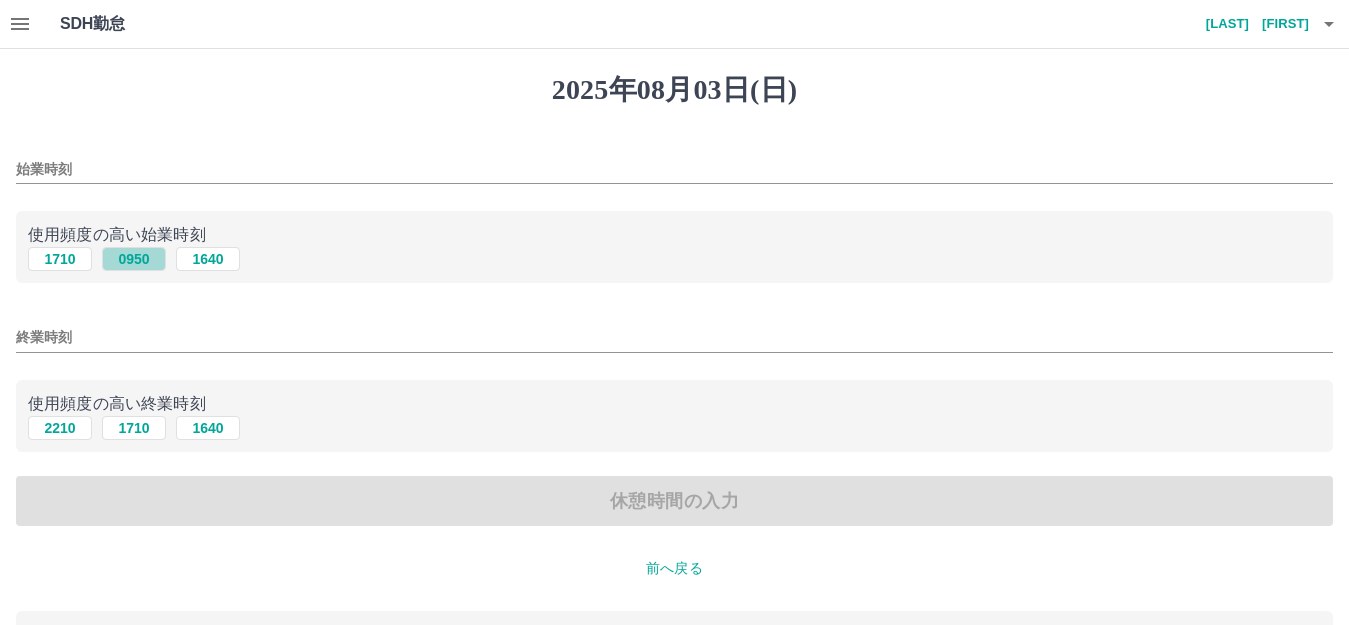 click on "0950" at bounding box center (134, 259) 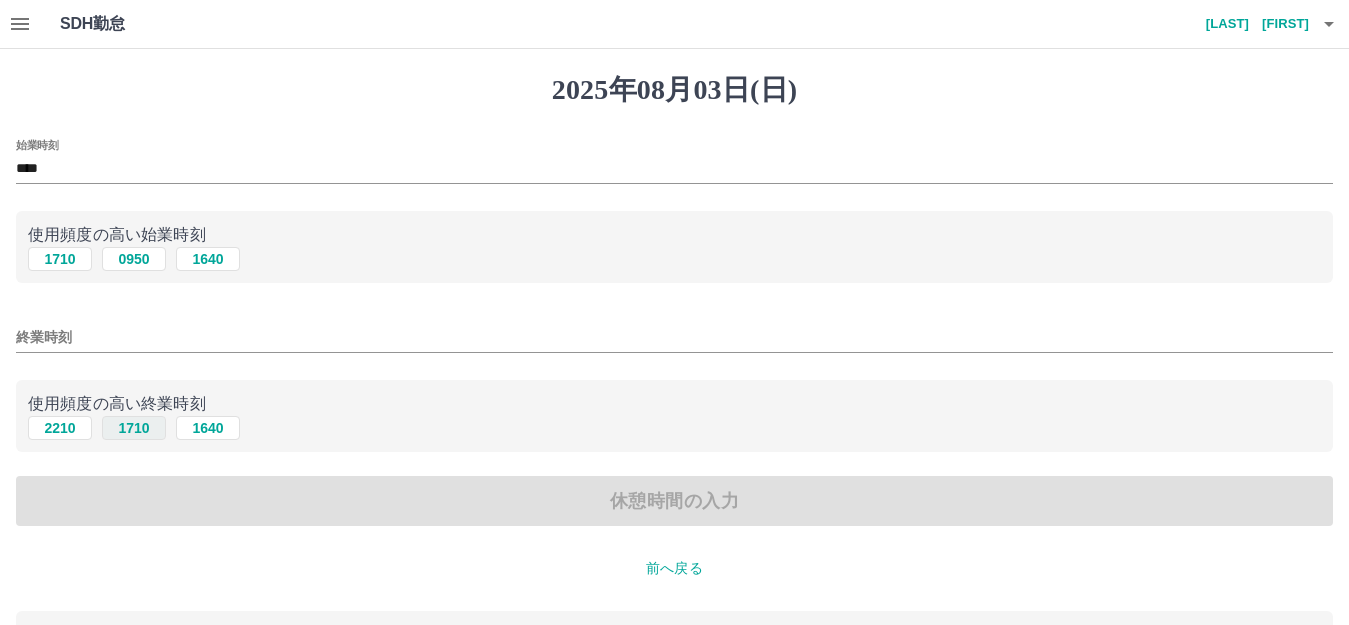 click on "1710" at bounding box center [134, 428] 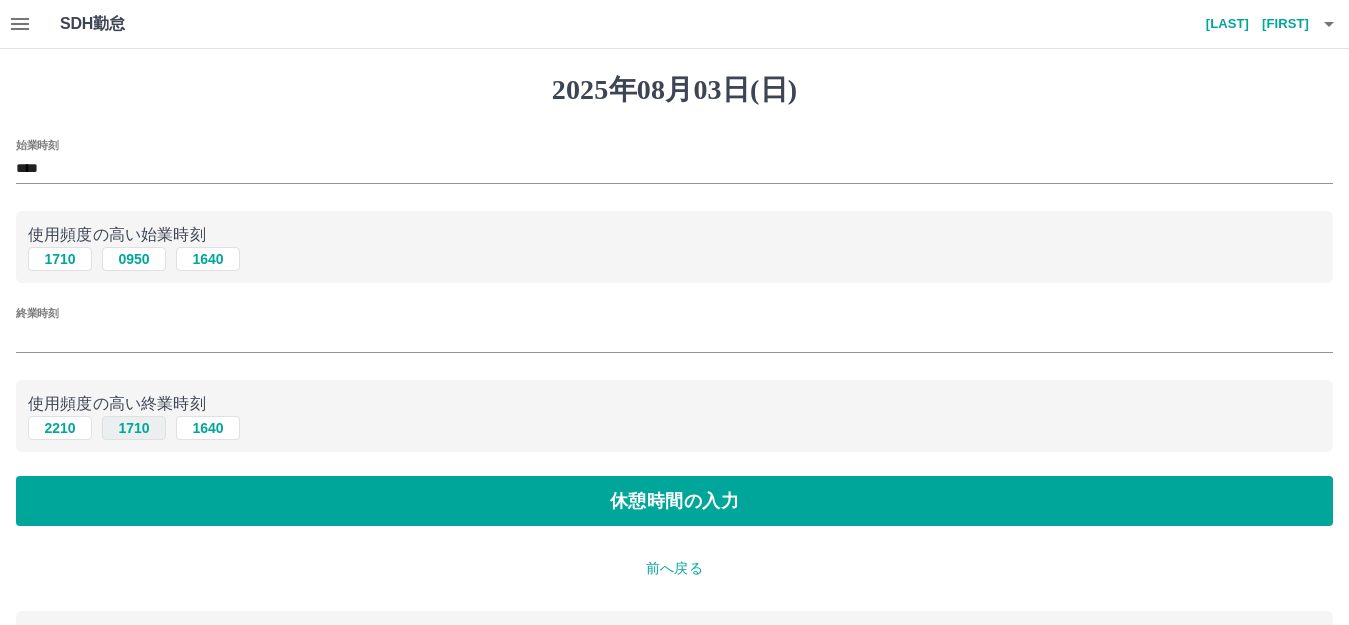 type on "****" 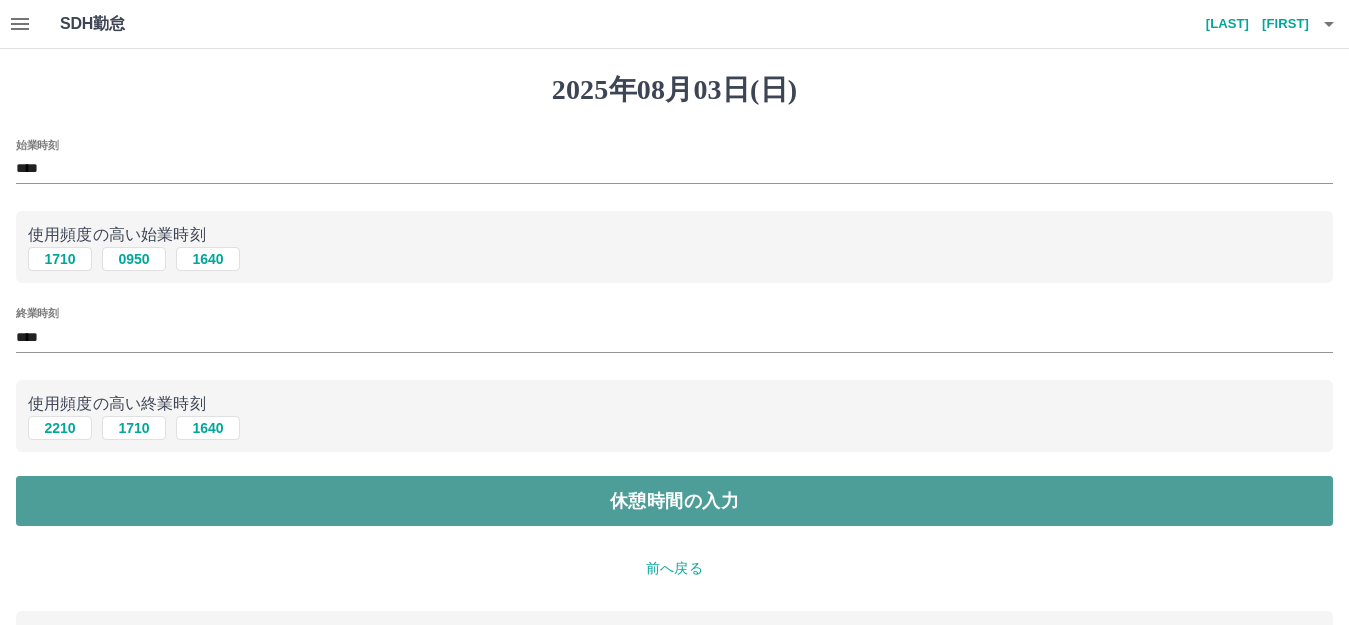 click on "休憩時間の入力" at bounding box center [674, 501] 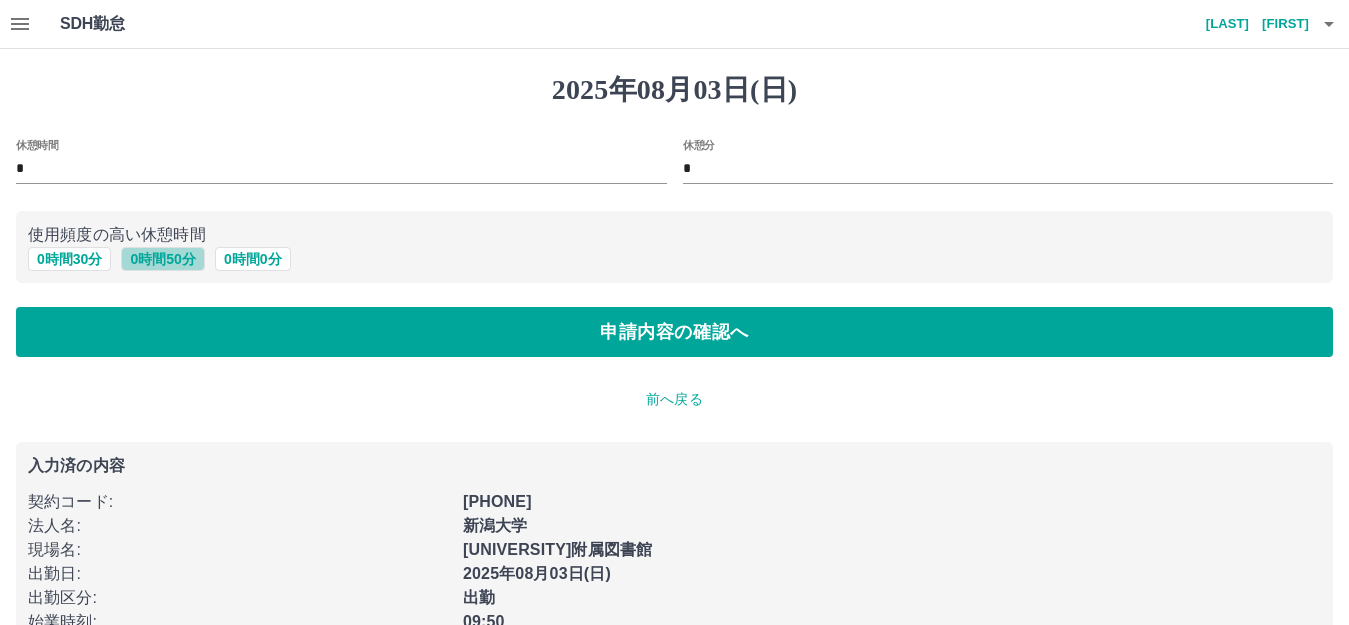 click on "0 時間 50 分" at bounding box center [162, 259] 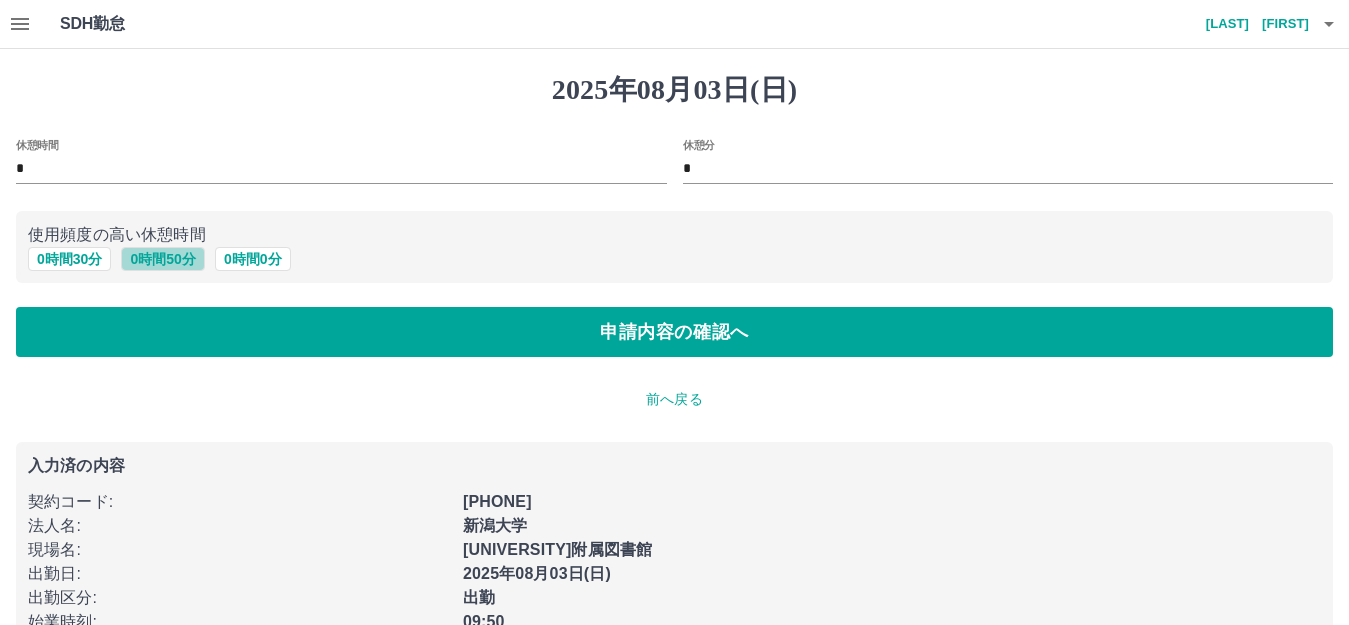 type on "**" 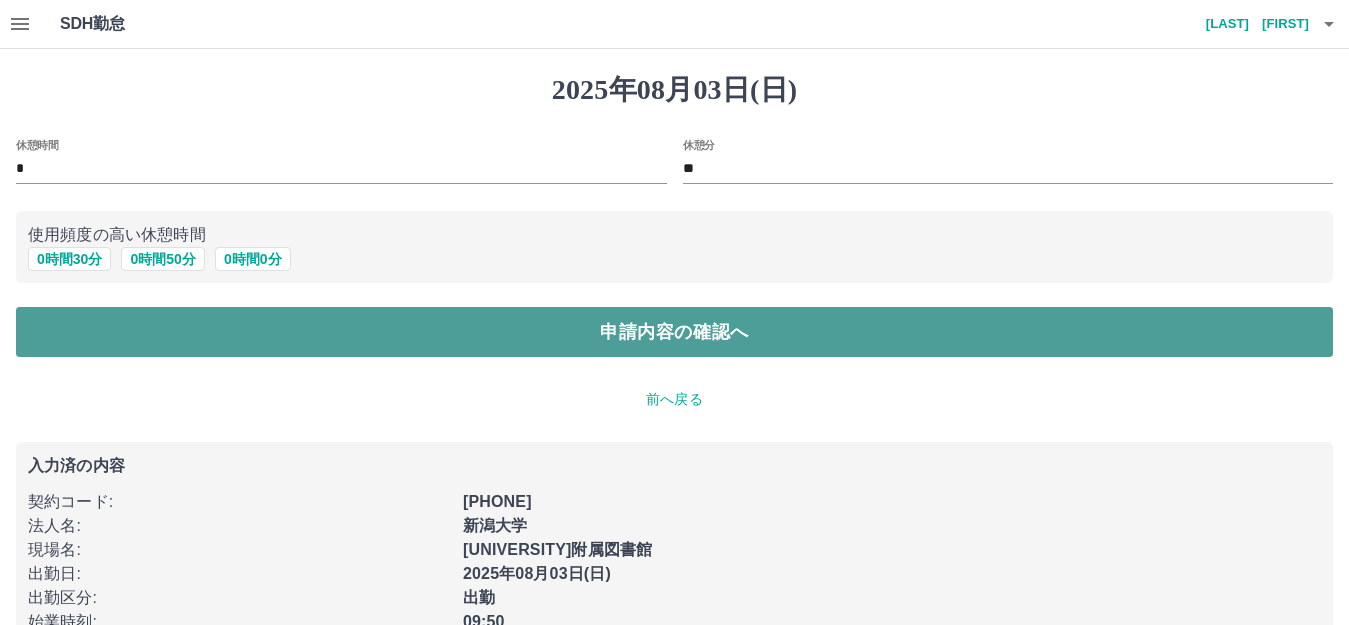 click on "申請内容の確認へ" at bounding box center (674, 332) 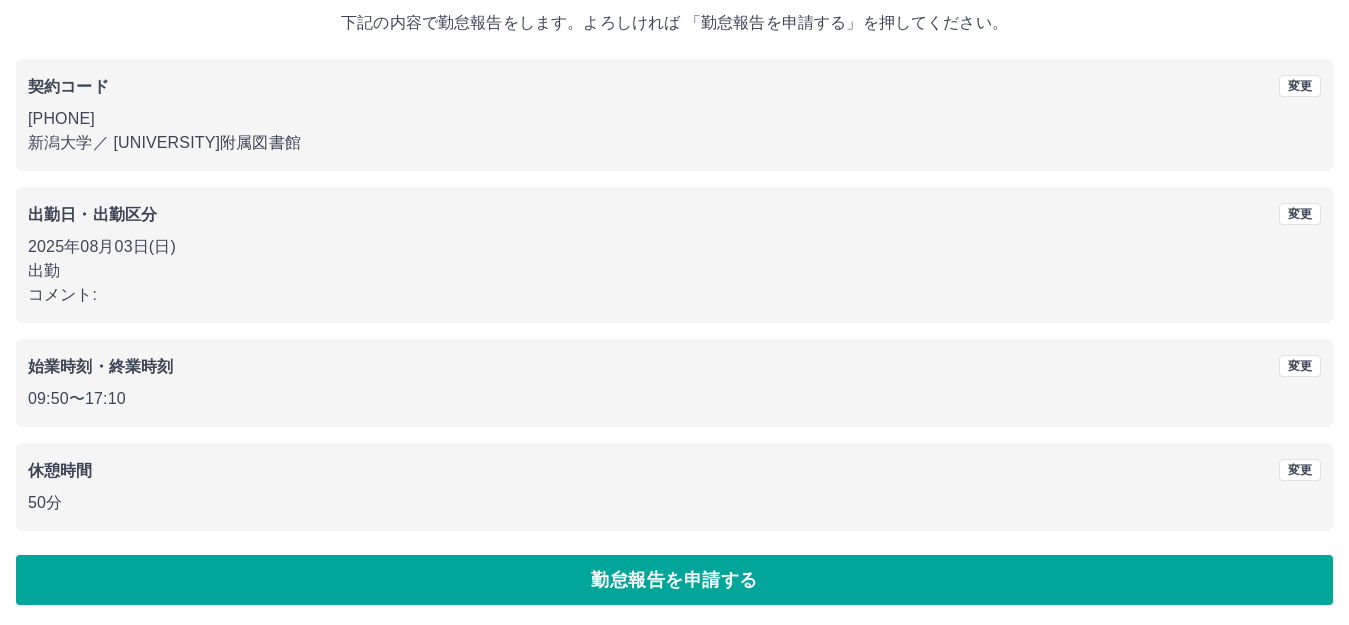 scroll, scrollTop: 124, scrollLeft: 0, axis: vertical 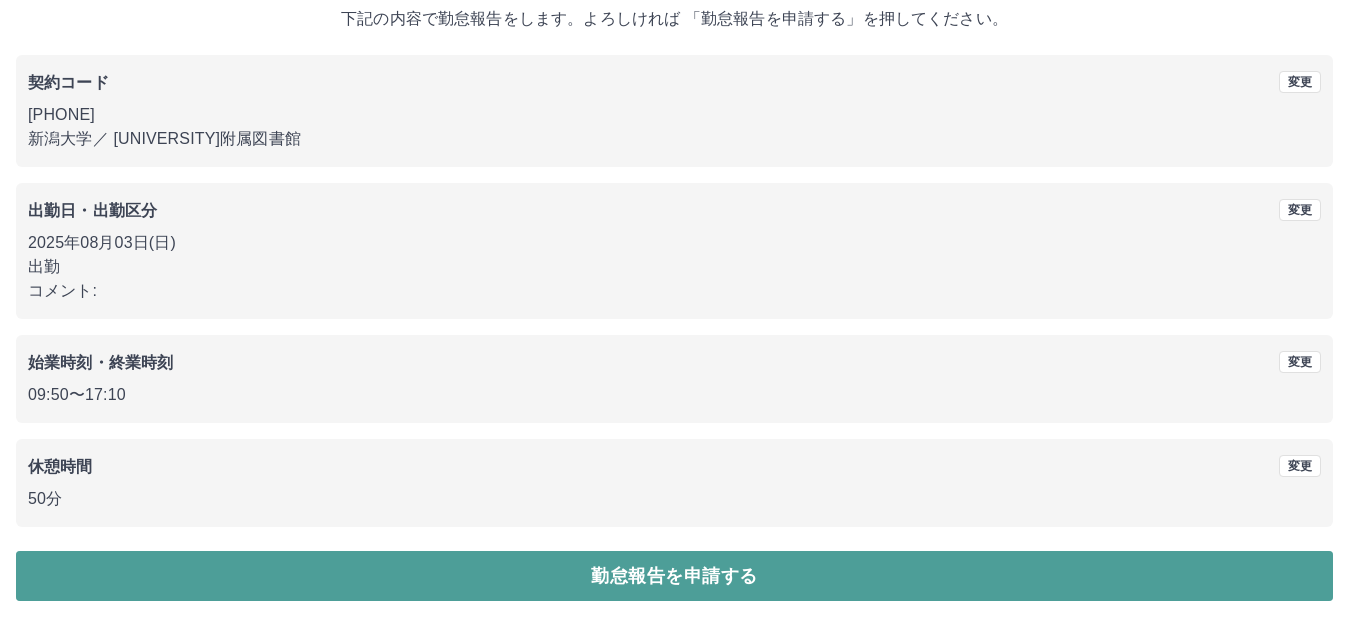 click on "勤怠報告を申請する" at bounding box center [674, 576] 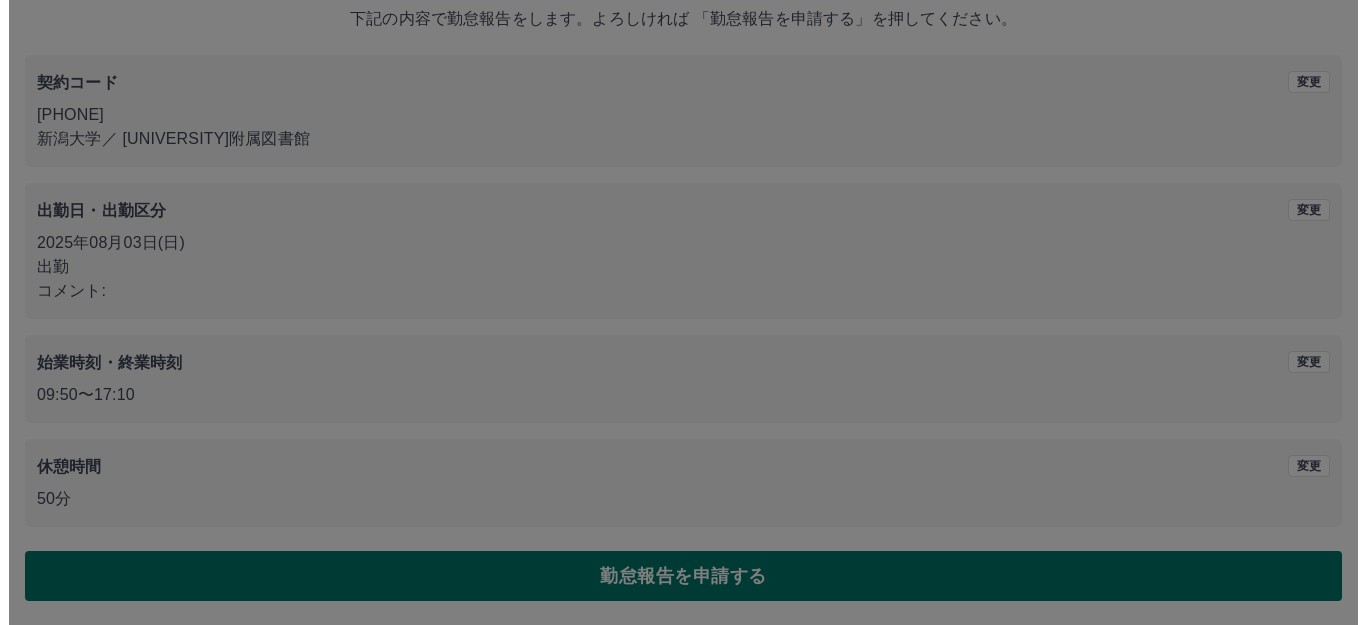 scroll, scrollTop: 0, scrollLeft: 0, axis: both 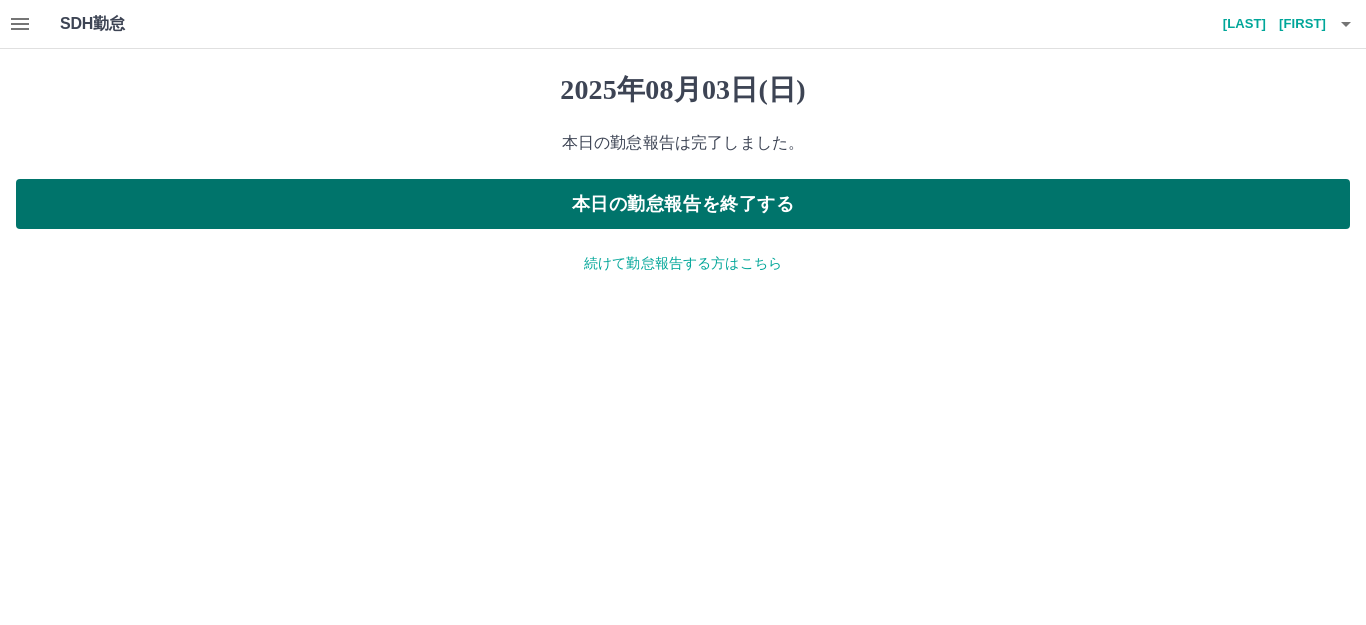 click on "本日の勤怠報告を終了する" at bounding box center (683, 204) 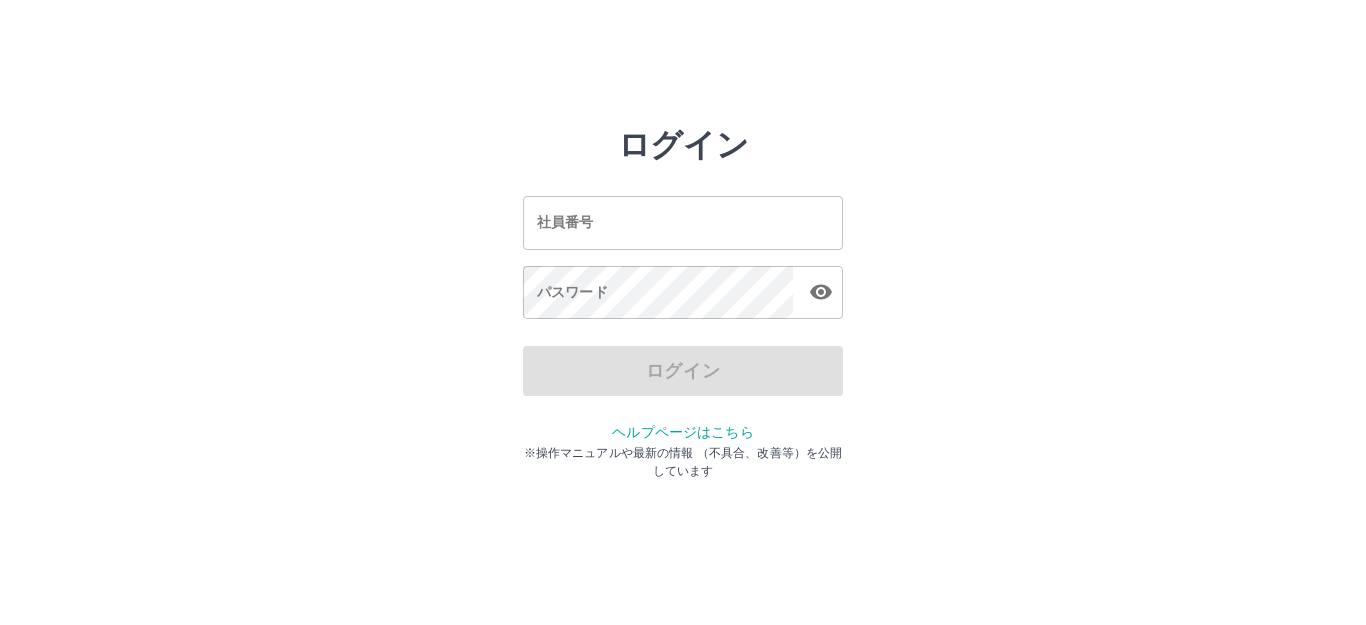 scroll, scrollTop: 0, scrollLeft: 0, axis: both 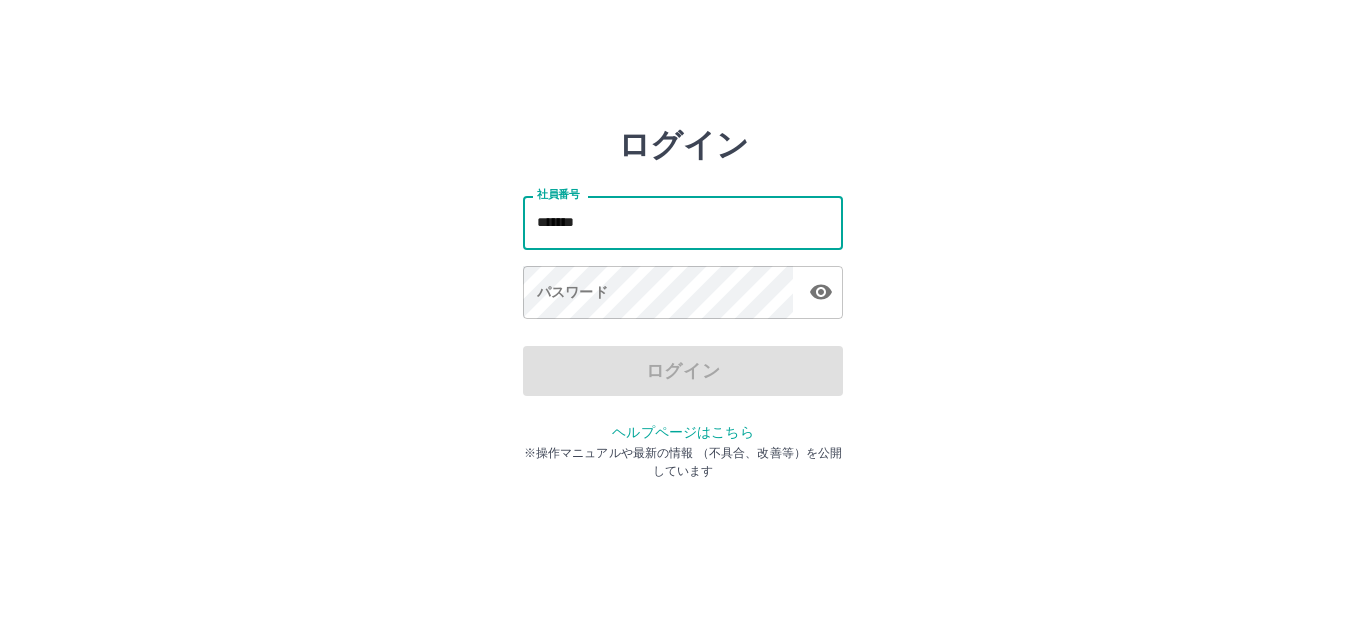 type on "*******" 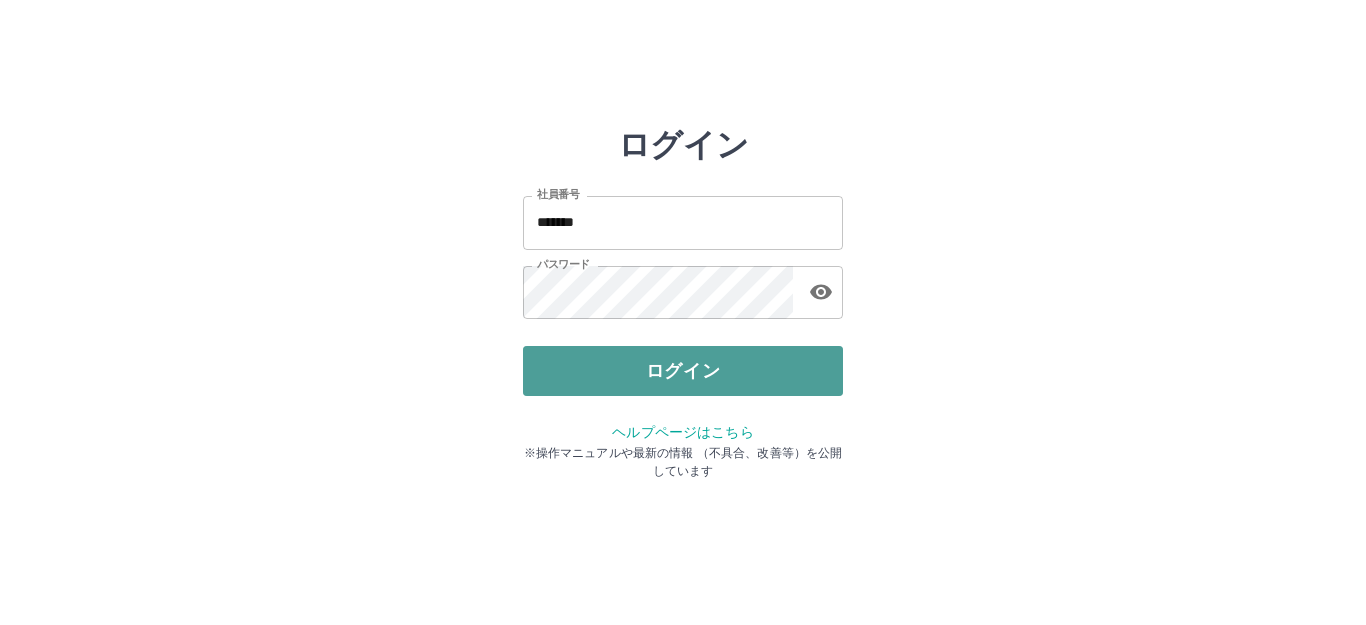 click on "ログイン" at bounding box center [683, 371] 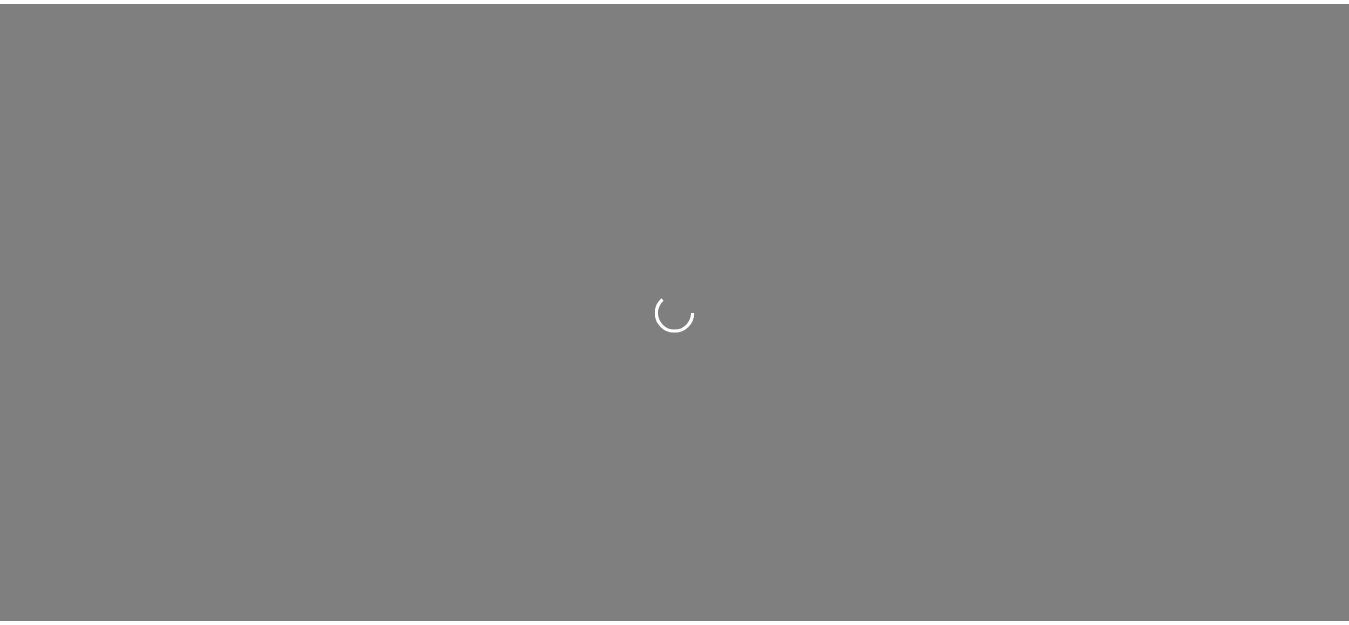 scroll, scrollTop: 0, scrollLeft: 0, axis: both 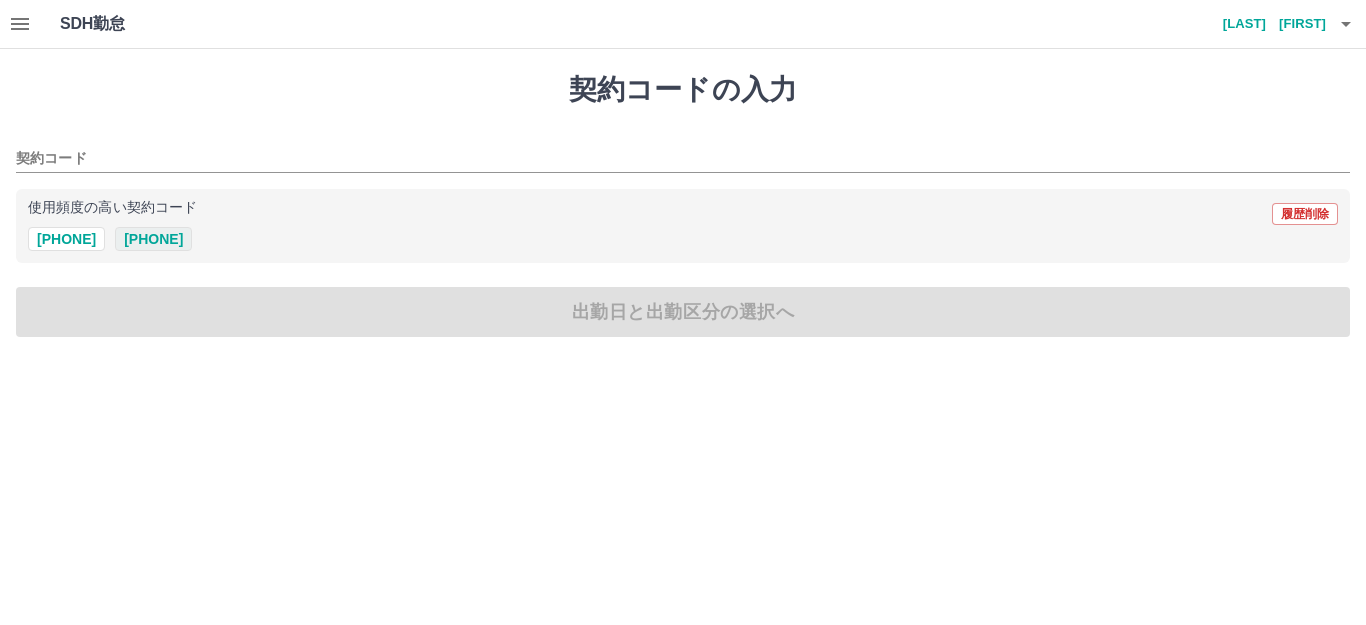 click on "[PHONE]" at bounding box center [153, 239] 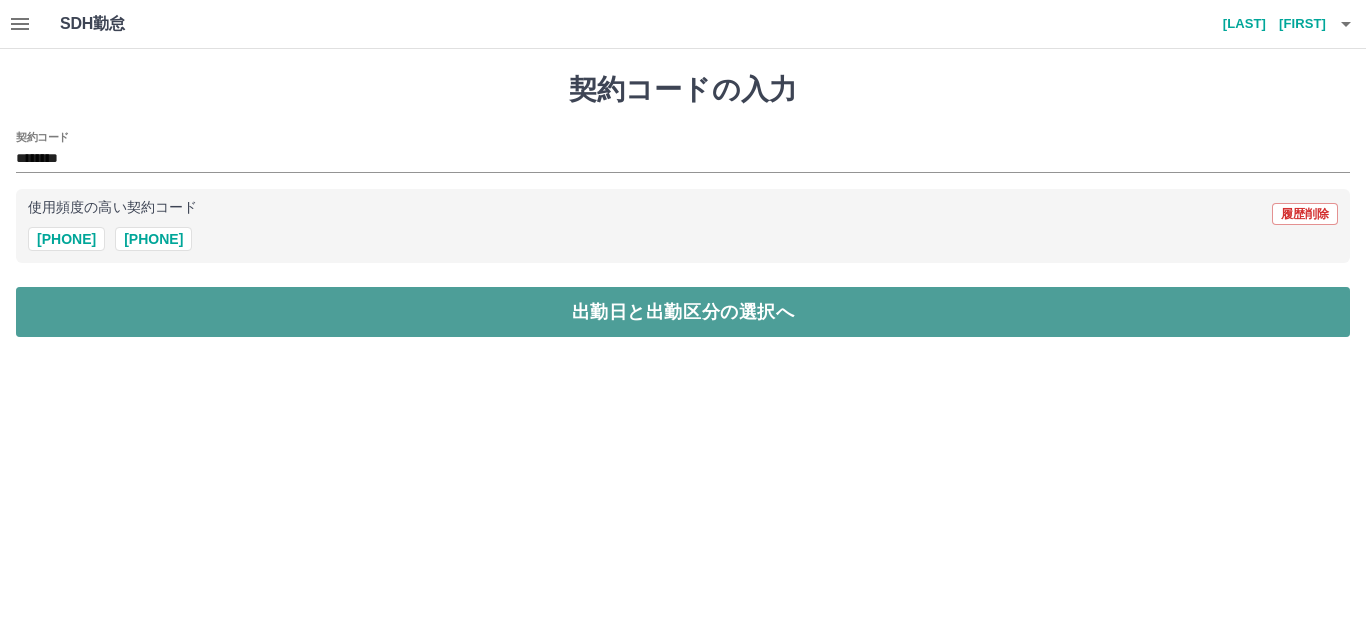 click on "出勤日と出勤区分の選択へ" at bounding box center [683, 312] 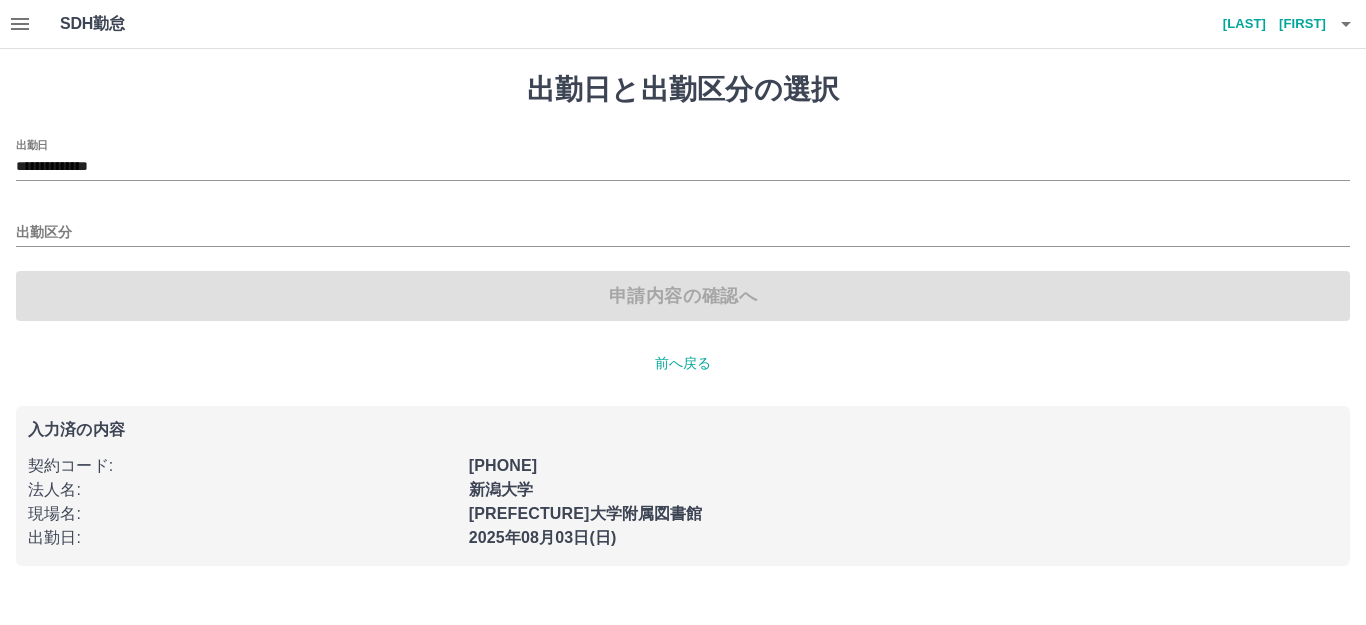 click on "出勤区分" at bounding box center (683, 226) 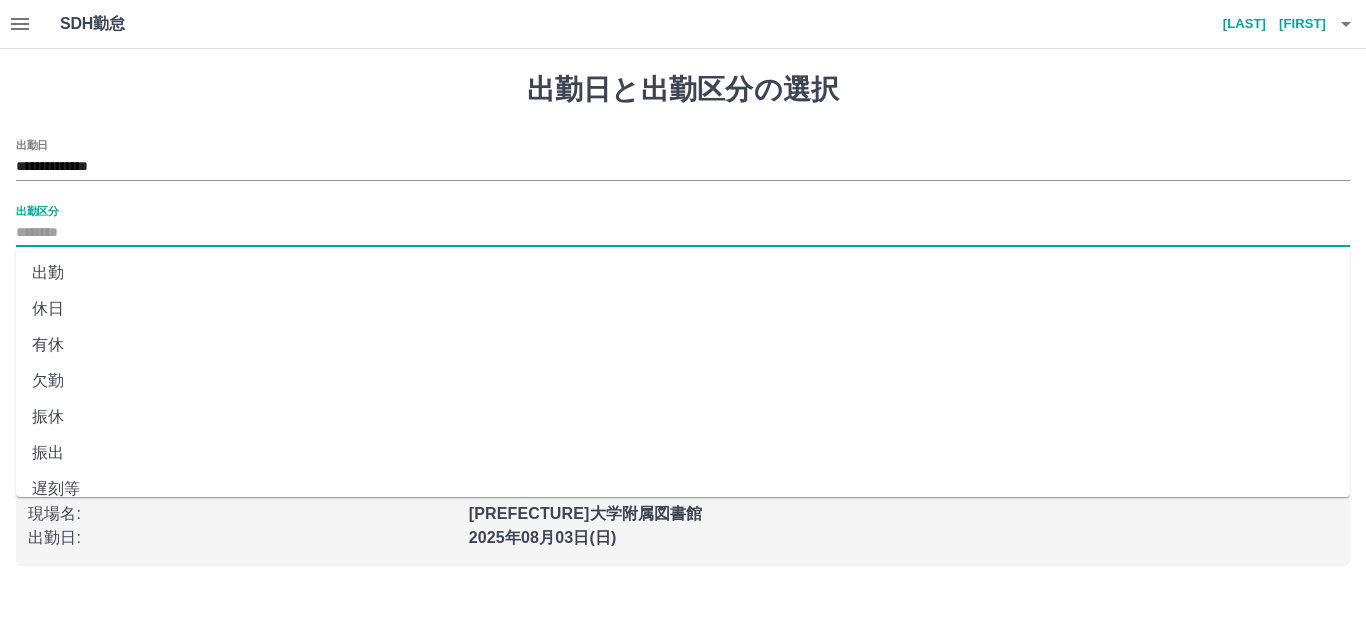 click on "出勤区分" at bounding box center (683, 233) 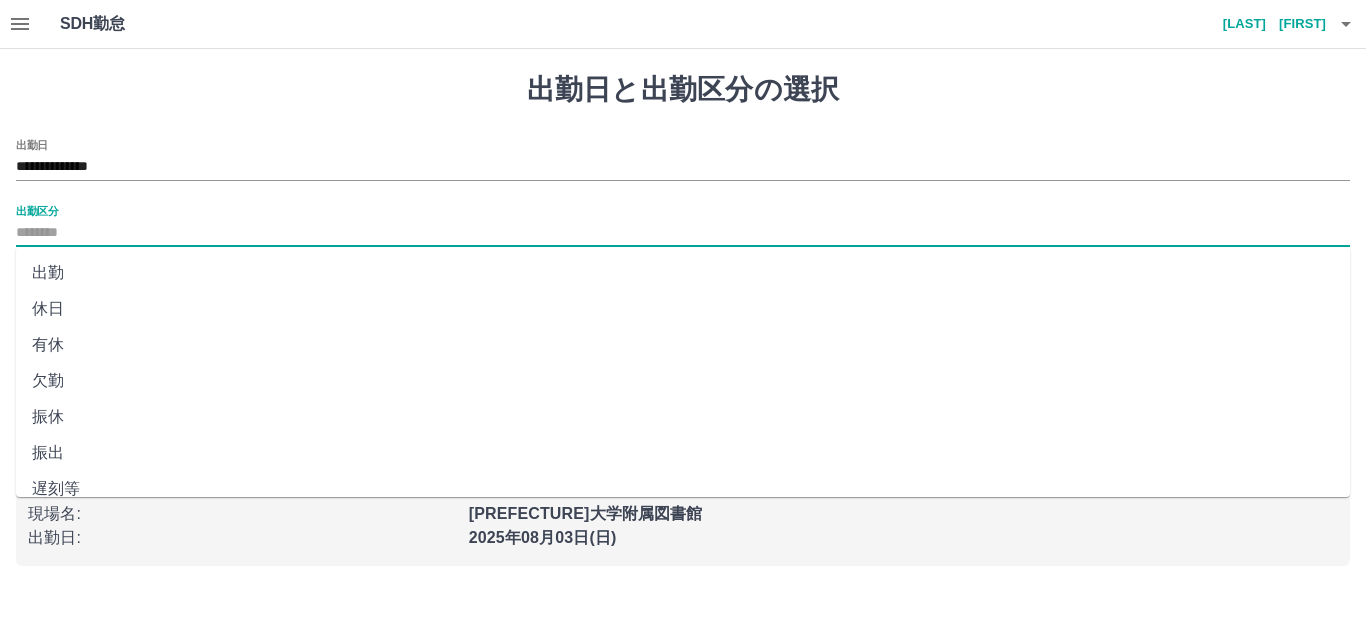click on "出勤" at bounding box center (683, 273) 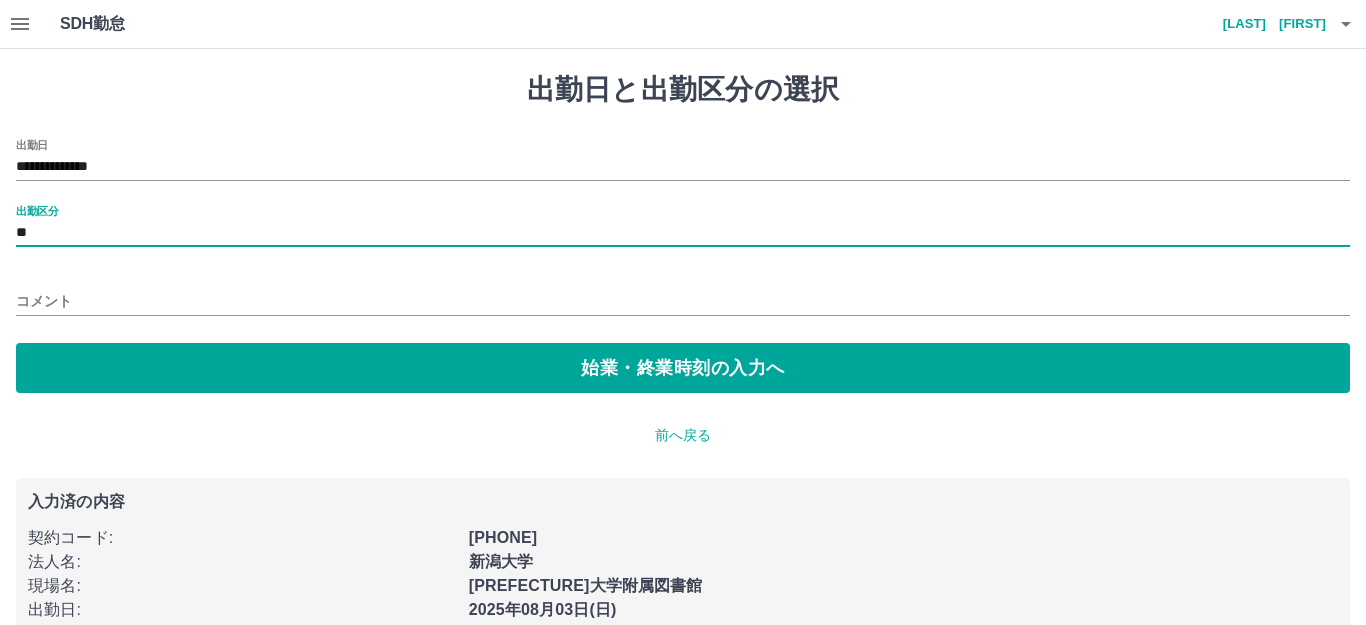 type on "**" 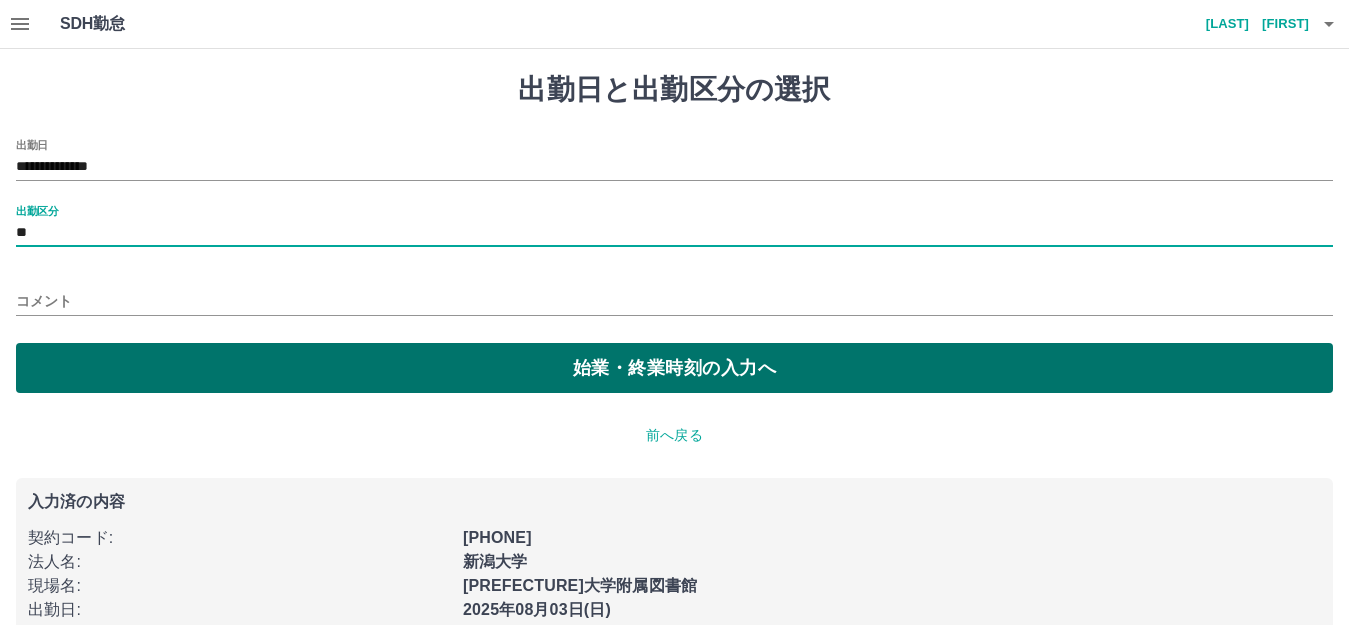 click on "始業・終業時刻の入力へ" at bounding box center (674, 368) 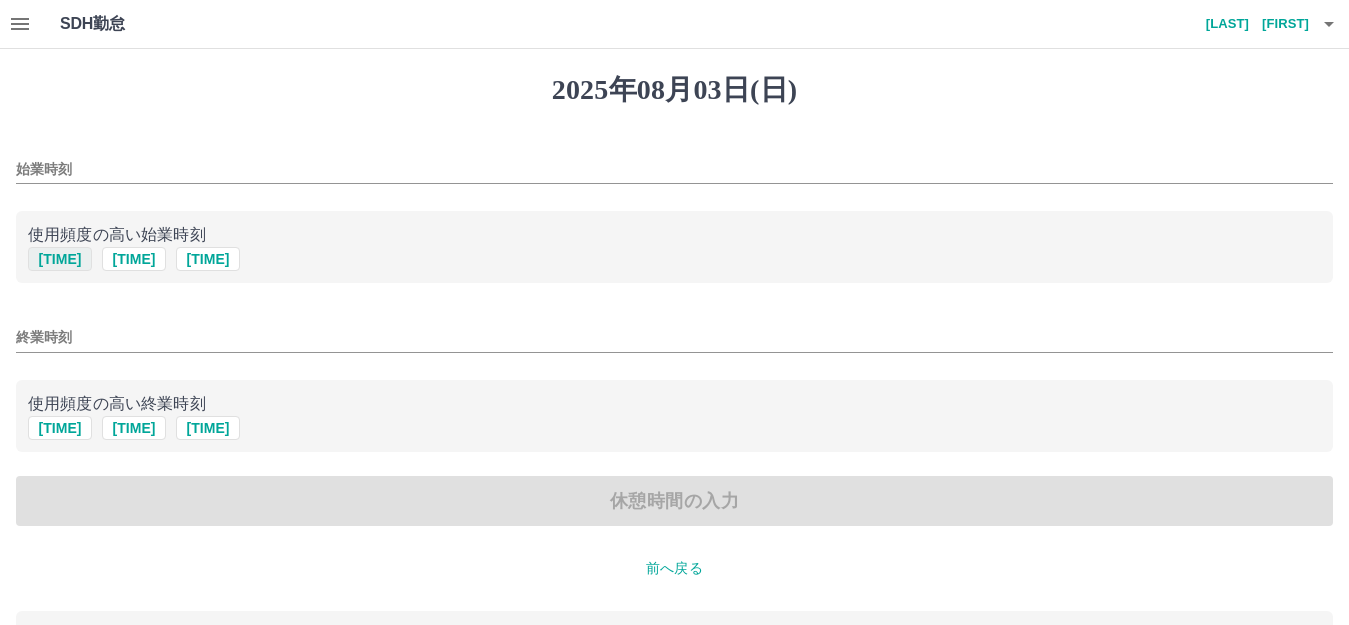 click on "0950" at bounding box center [60, 259] 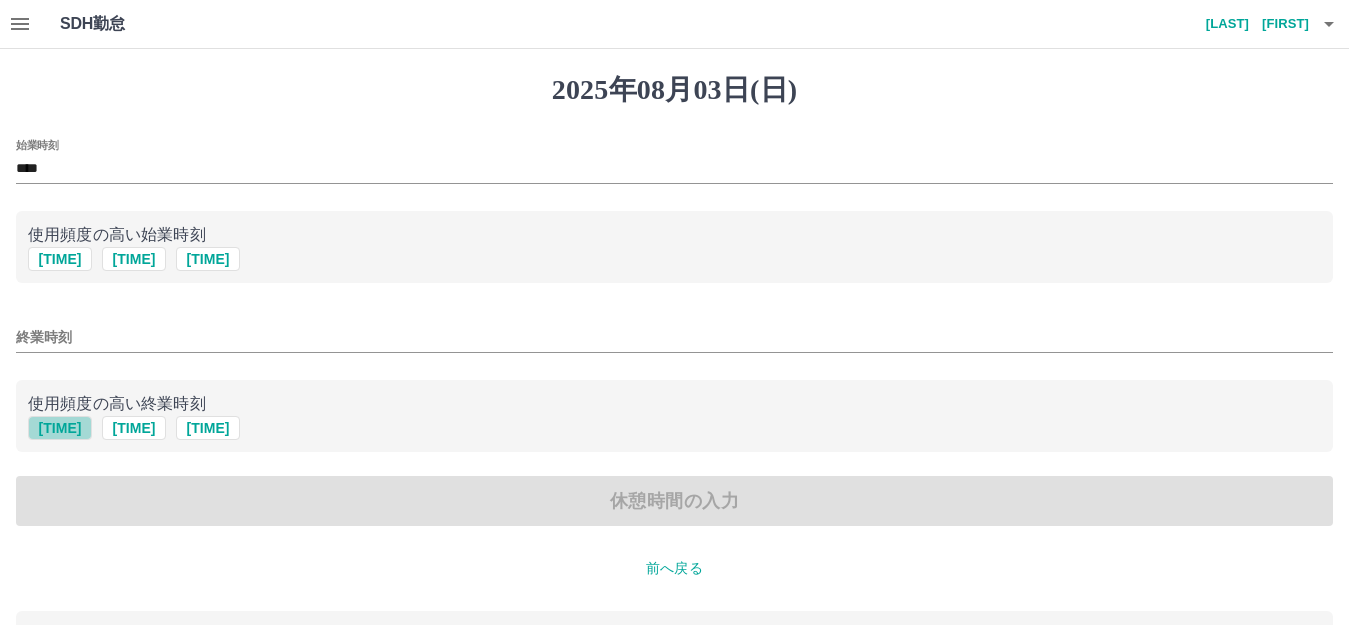 click on "1710" at bounding box center (60, 428) 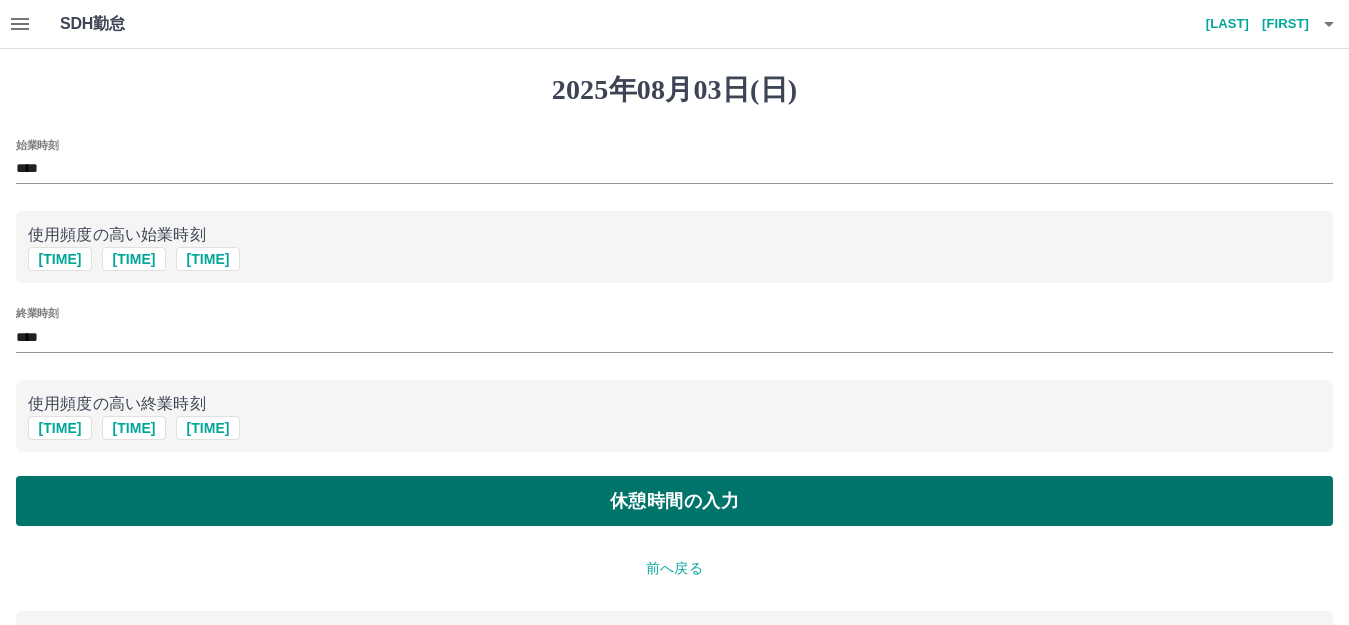 click on "休憩時間の入力" at bounding box center (674, 501) 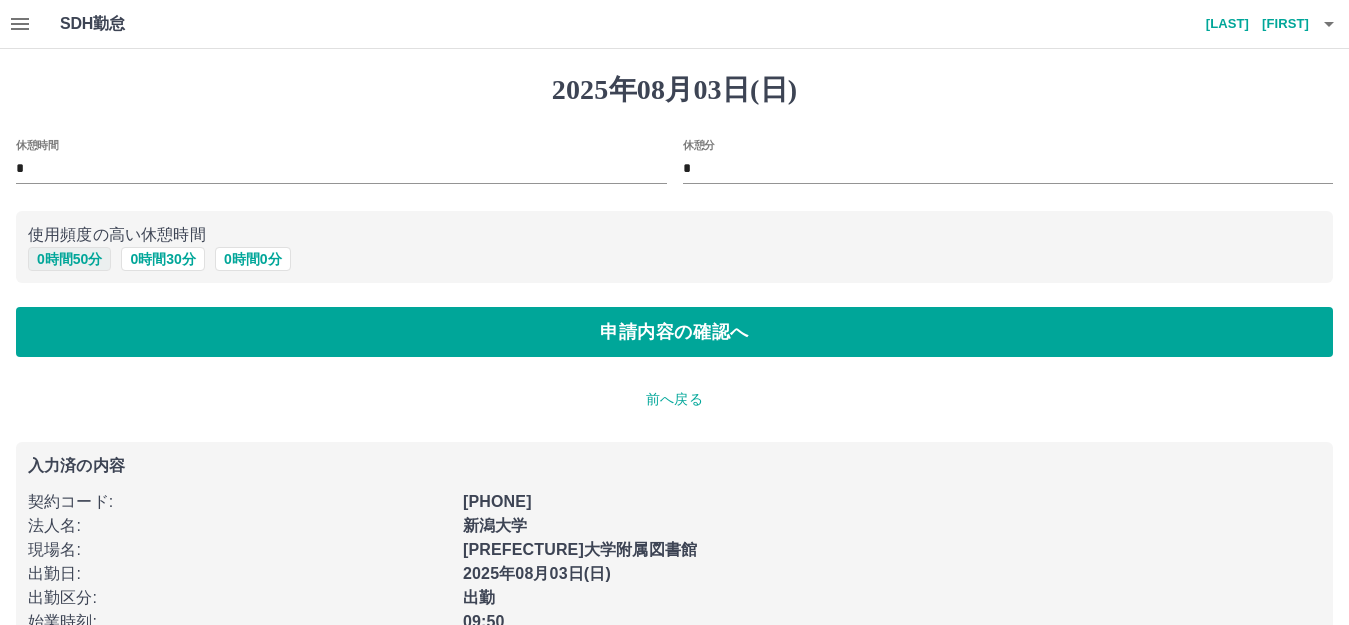 click on "0 時間 50 分" at bounding box center [69, 259] 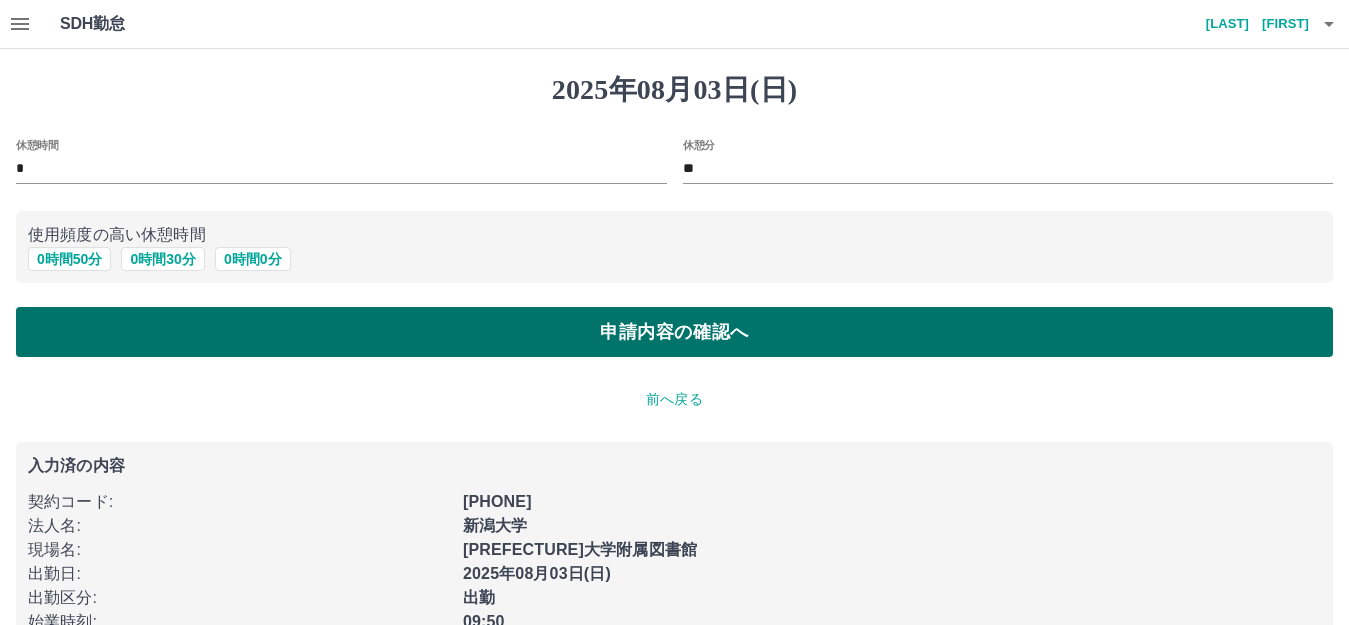 click on "申請内容の確認へ" at bounding box center (674, 332) 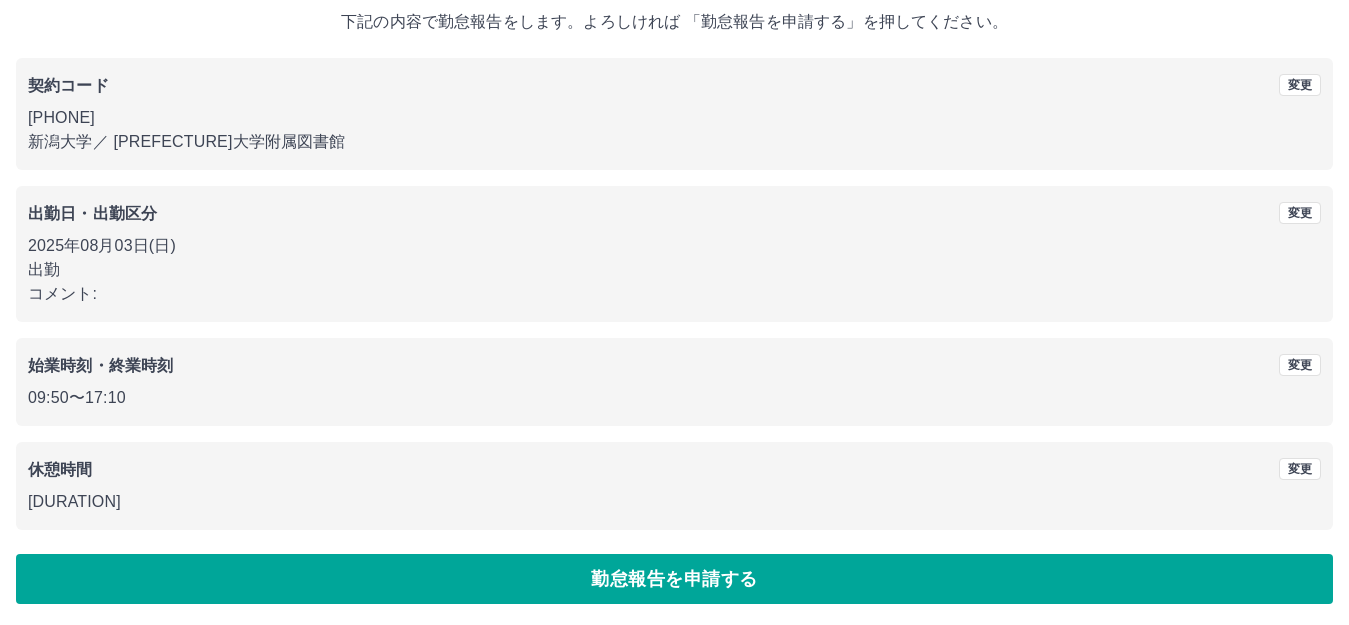 scroll, scrollTop: 124, scrollLeft: 0, axis: vertical 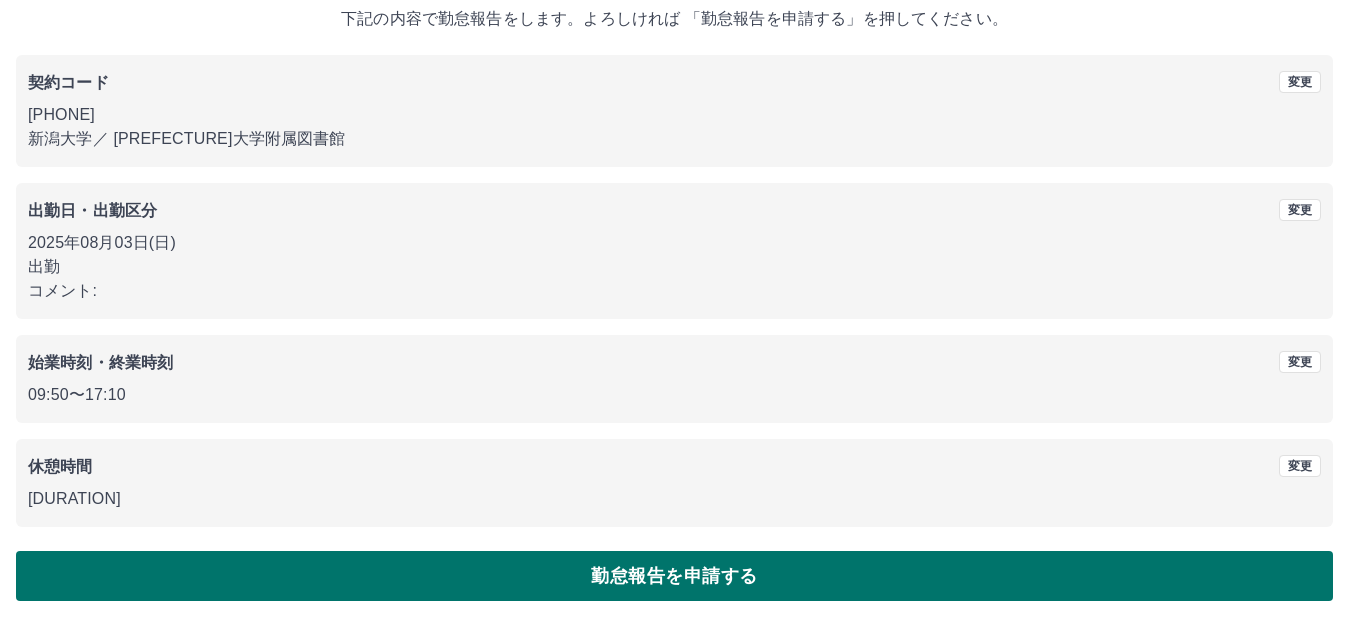 click on "勤怠報告を申請する" at bounding box center (674, 576) 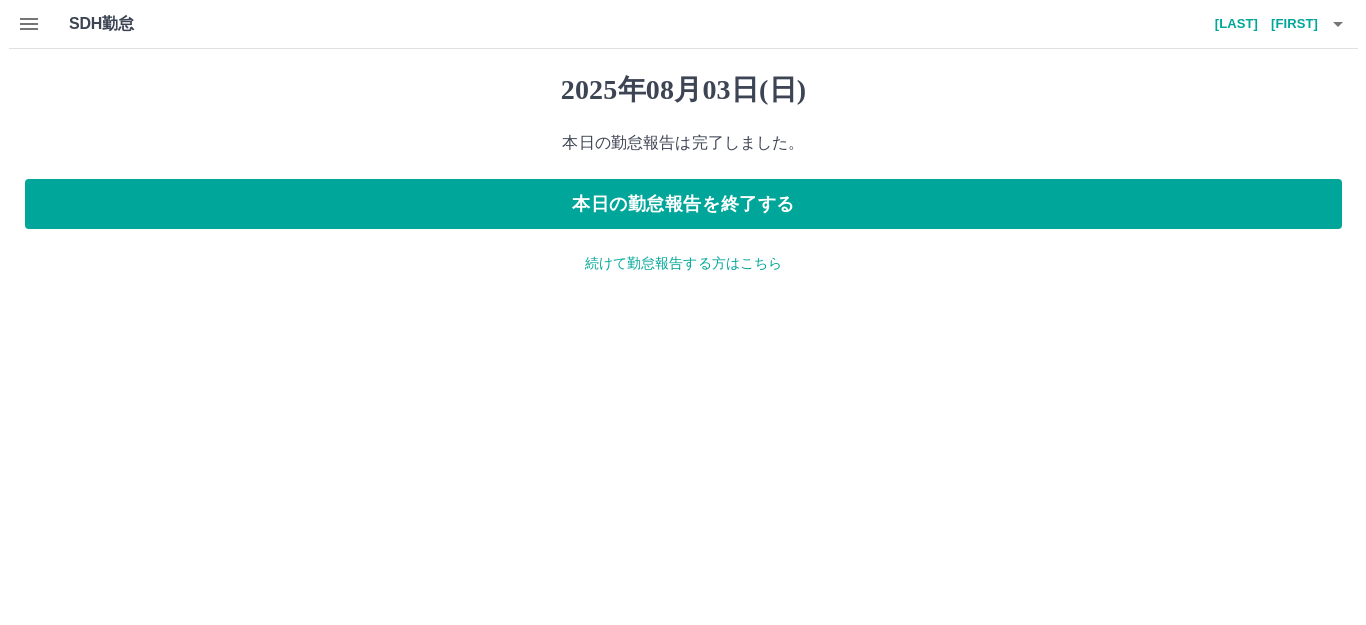 scroll, scrollTop: 0, scrollLeft: 0, axis: both 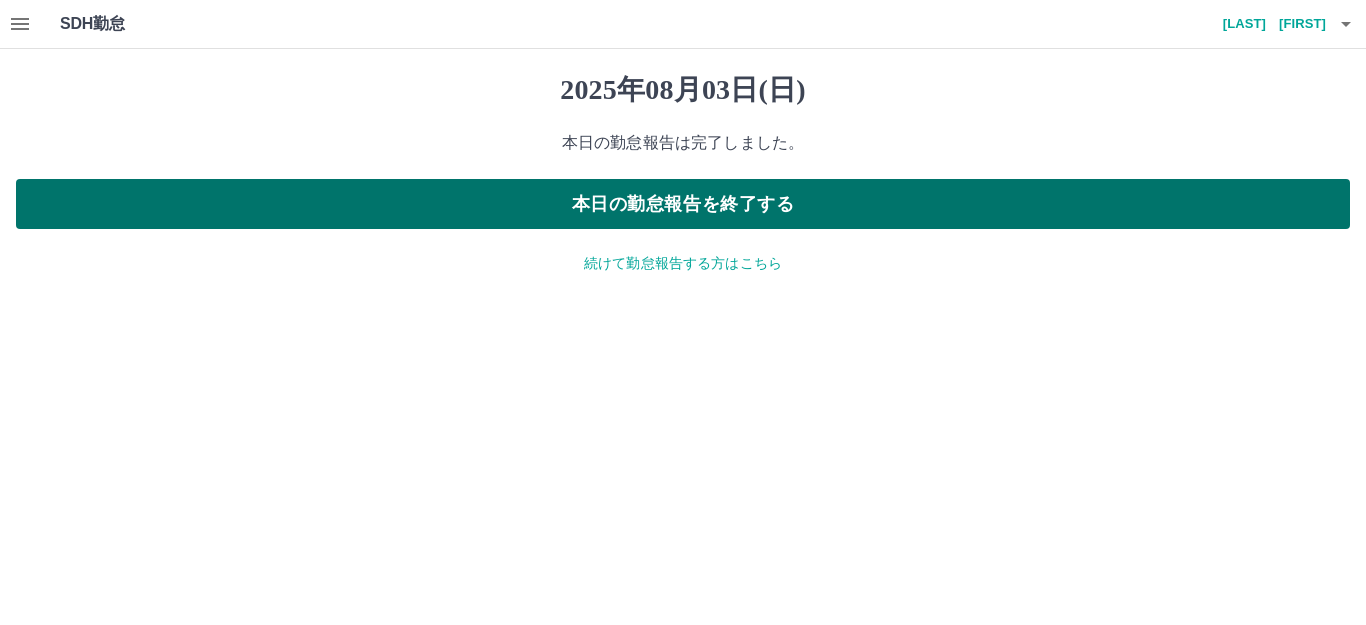 click on "本日の勤怠報告を終了する" at bounding box center (683, 204) 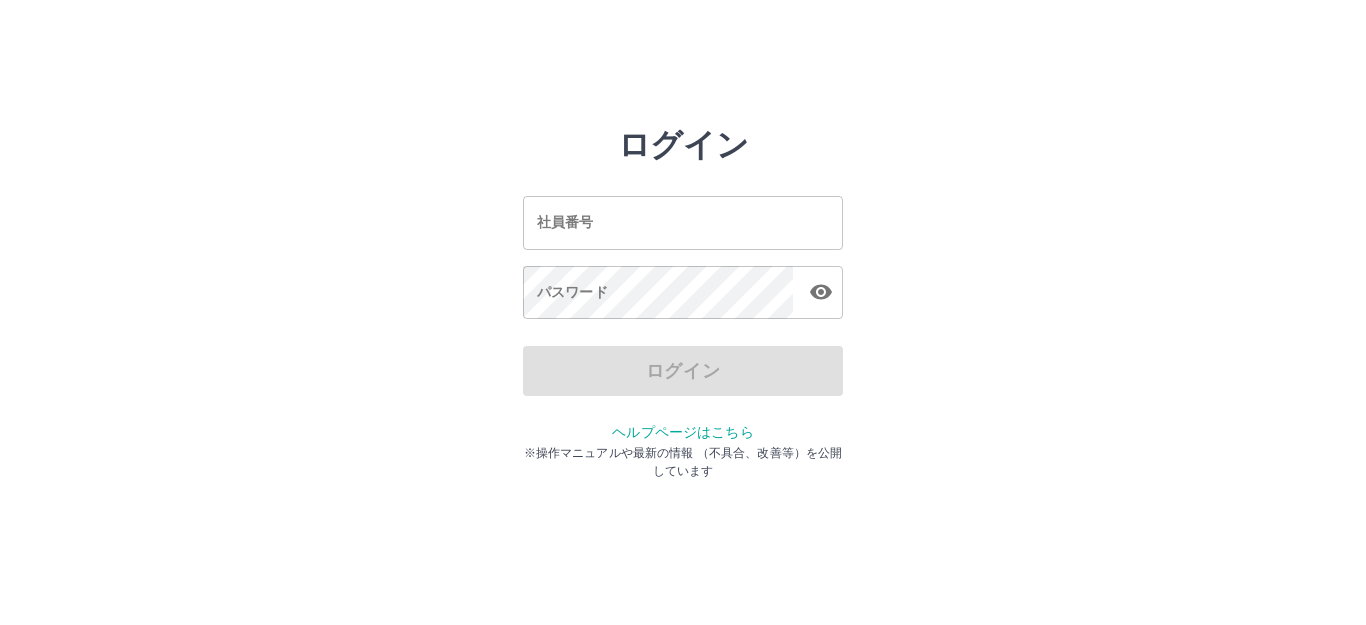 scroll, scrollTop: 0, scrollLeft: 0, axis: both 